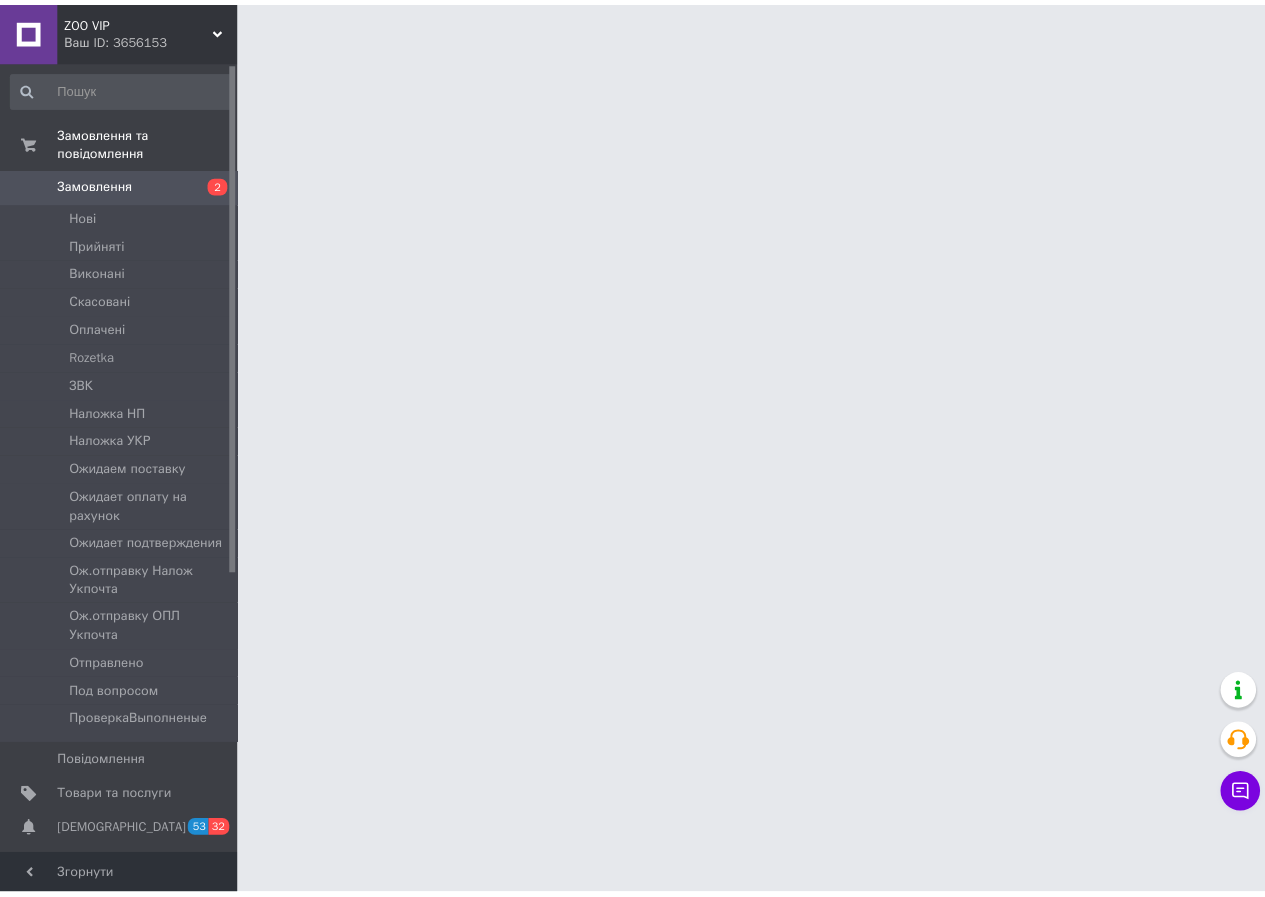 scroll, scrollTop: 0, scrollLeft: 0, axis: both 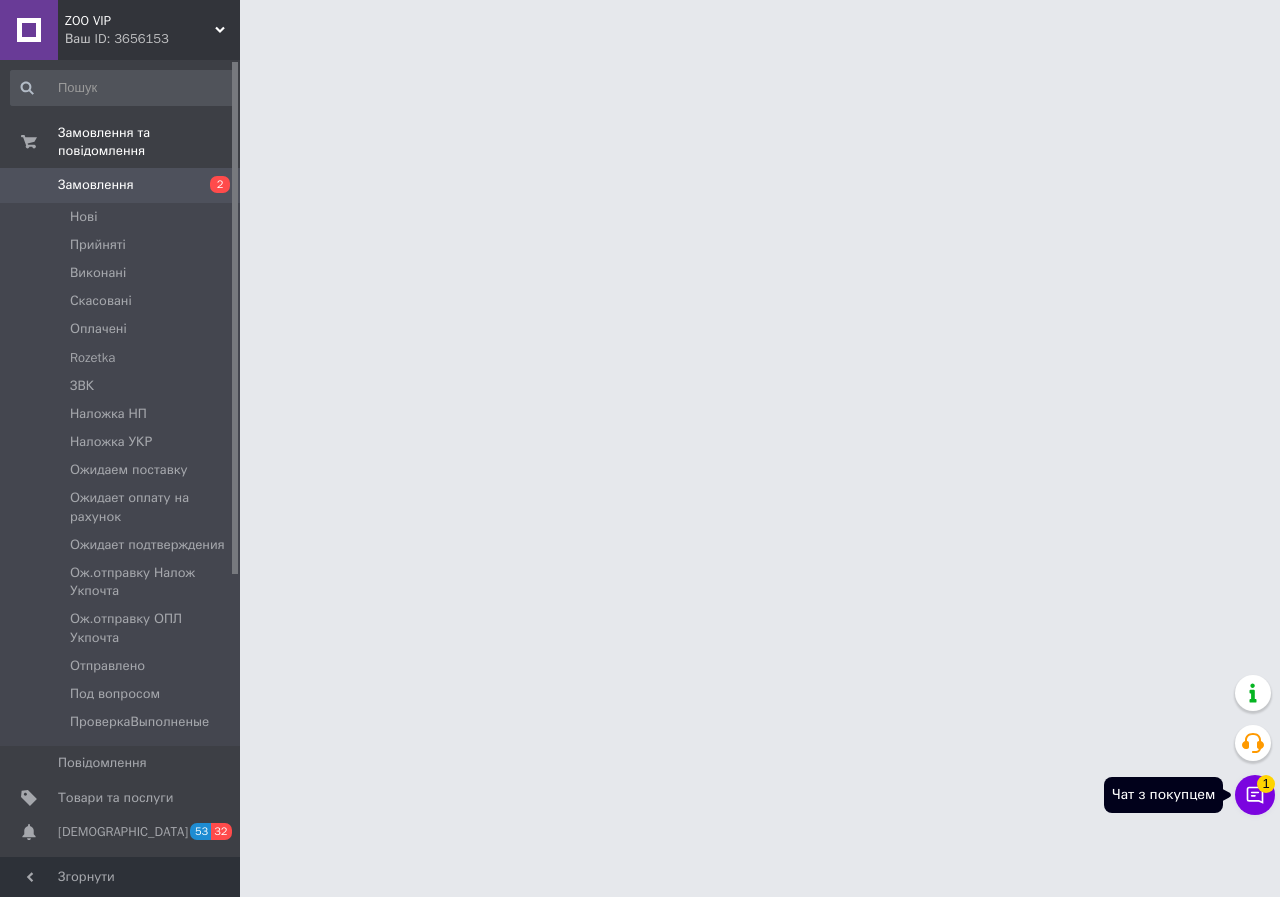 click 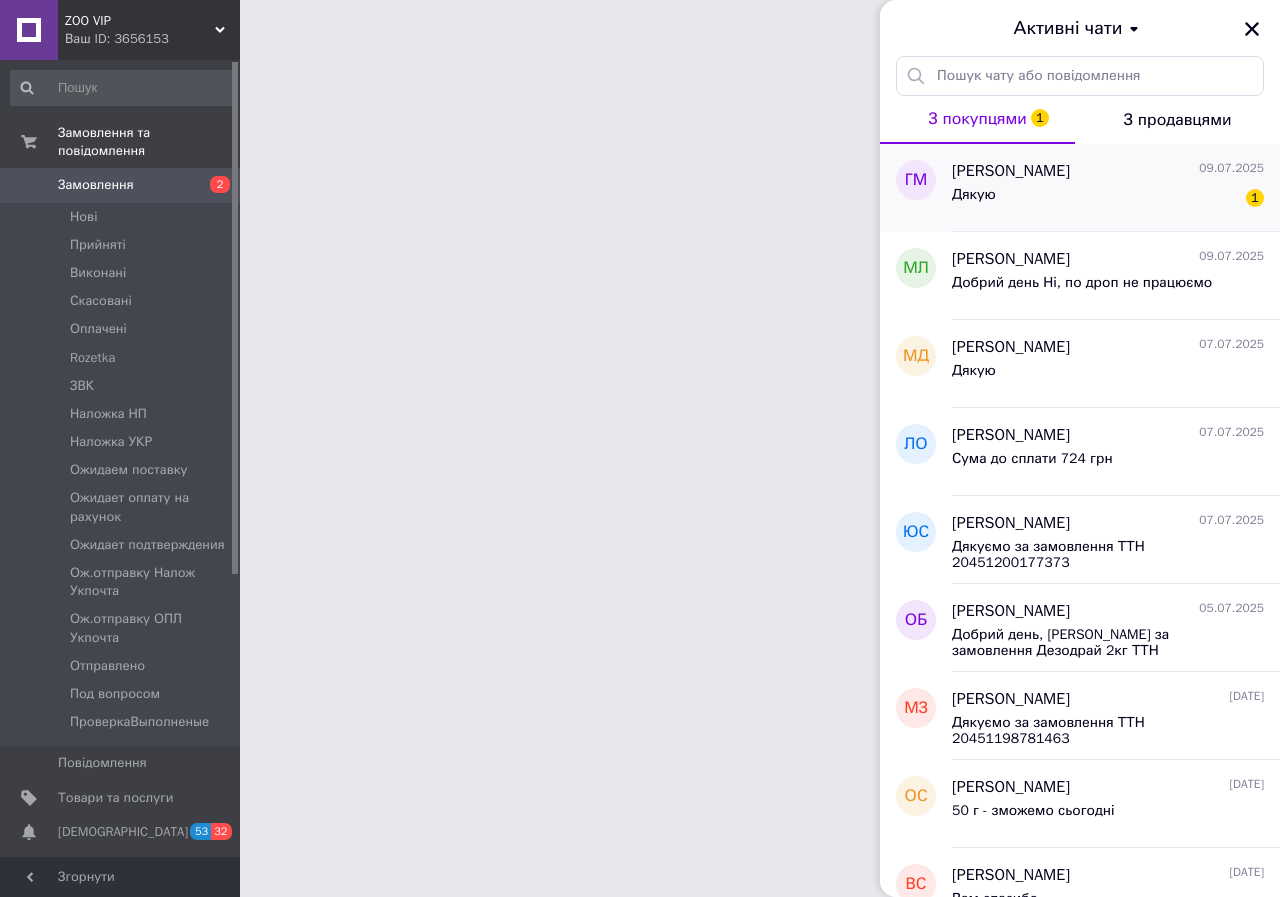 click on "Дякую 1" at bounding box center (1108, 199) 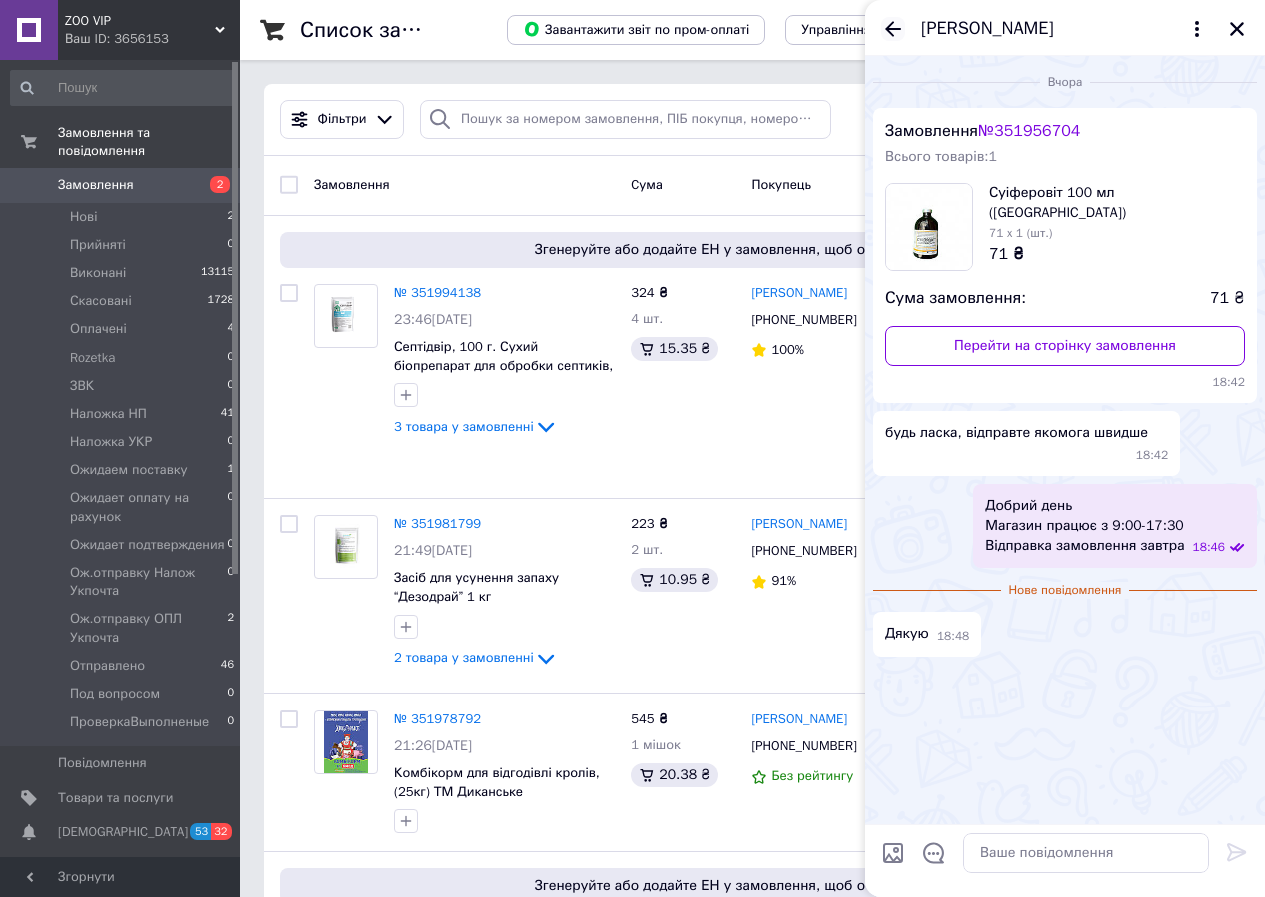click on "Вчора Замовлення  № 351956704 Всього товарів:  1 Суіферовіт 100 мл ([GEOGRAPHIC_DATA]) 71 x 1 (шт.) 71 ₴ Сума замовлення: 71 ₴ Перейти на сторінку замовлення 18:42 будь ласка, відправте якомога швидше 18:42 Добрий день Магазин працює з 9:00-17:30 Відправка замовлення завтра 18:46 Нове повідомлення Дякую 18:48" at bounding box center (1065, 440) 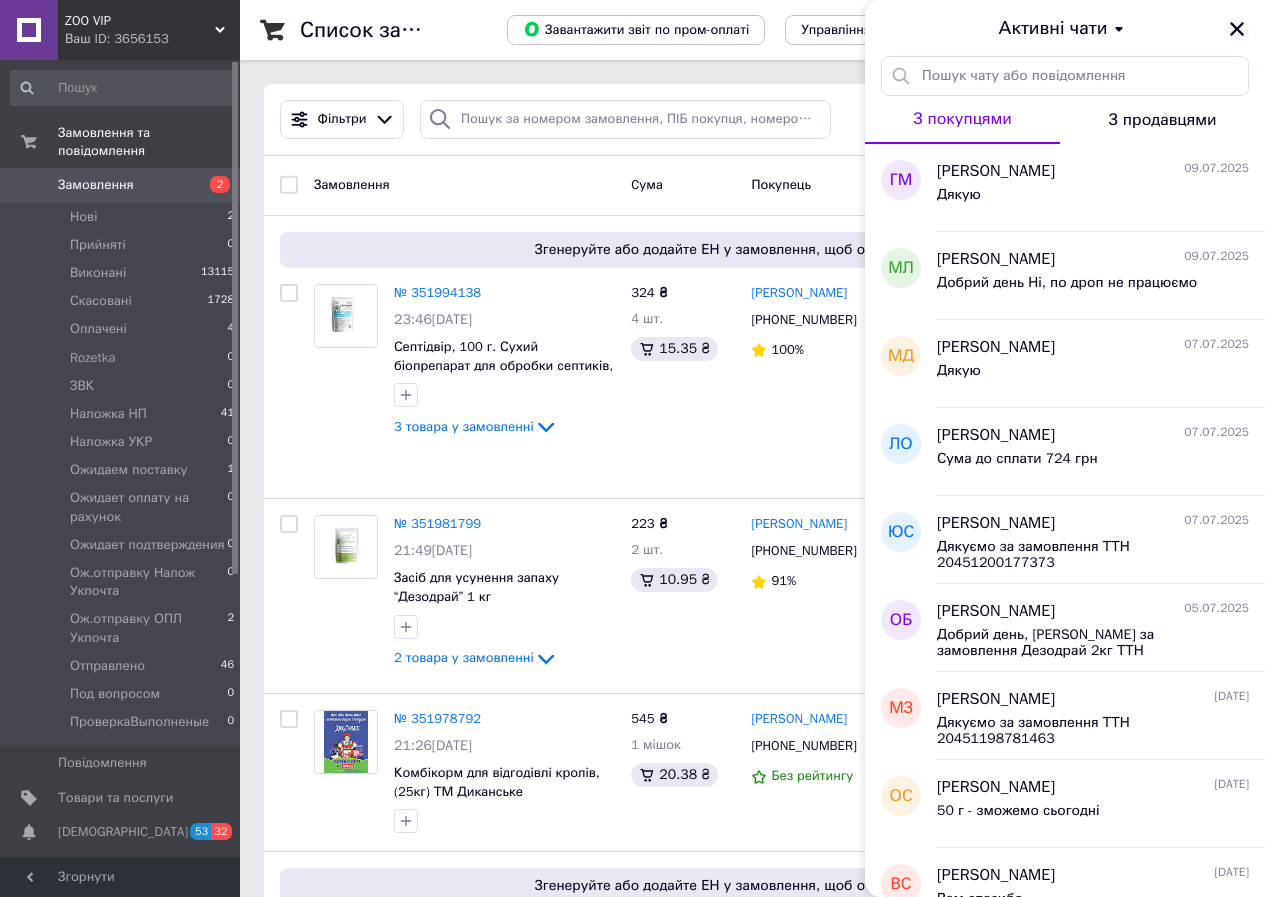 click 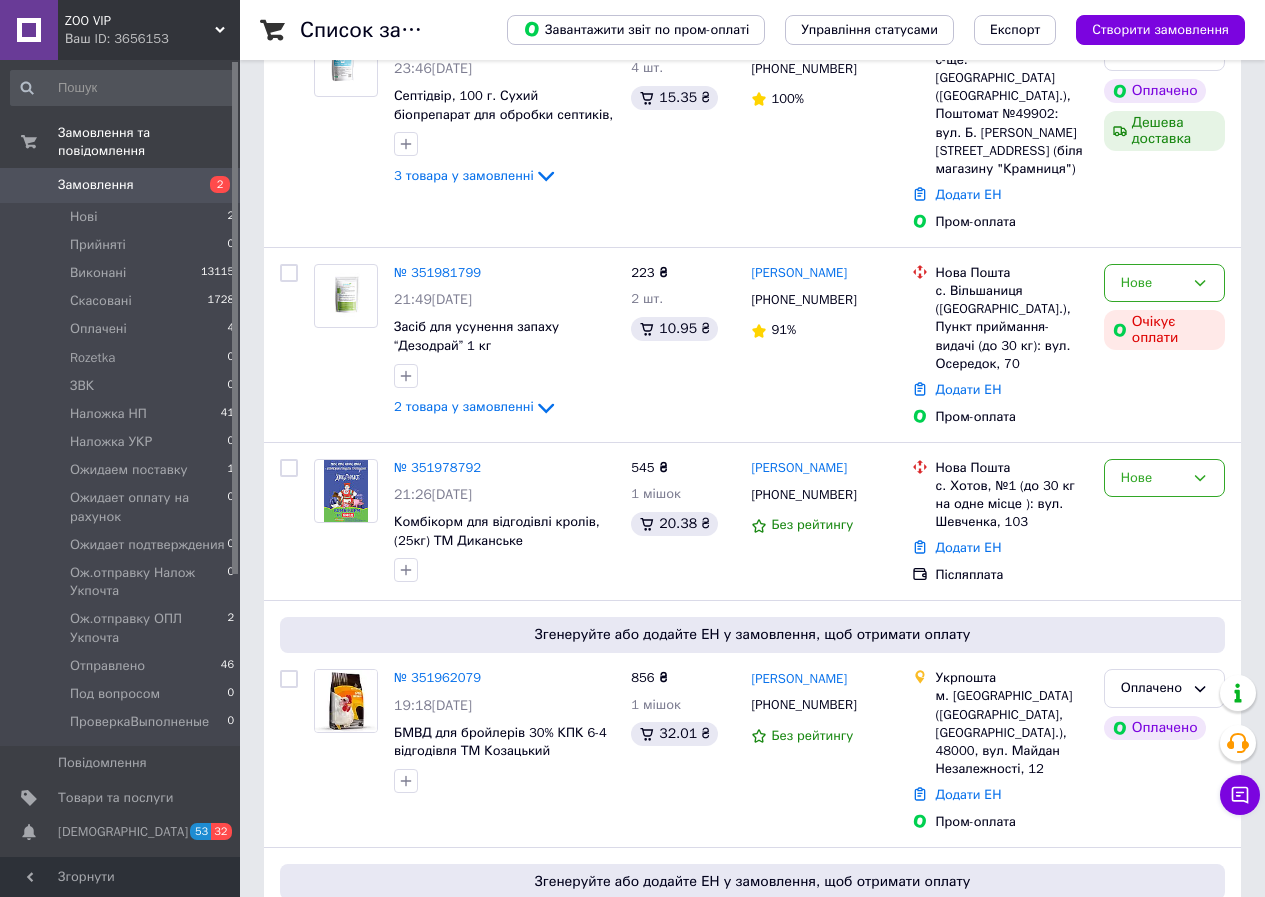 scroll, scrollTop: 0, scrollLeft: 0, axis: both 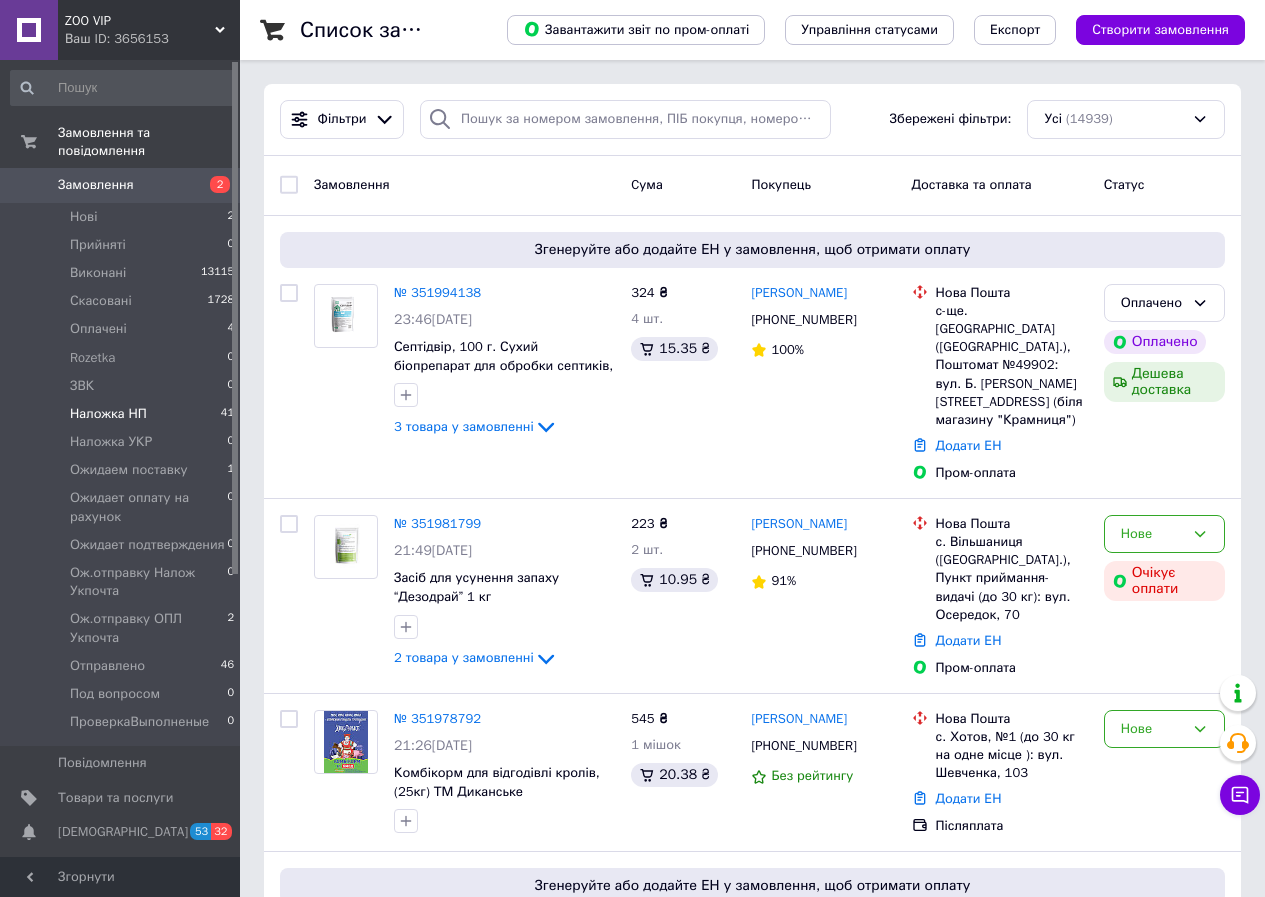 click on "Наложка НП" at bounding box center (108, 414) 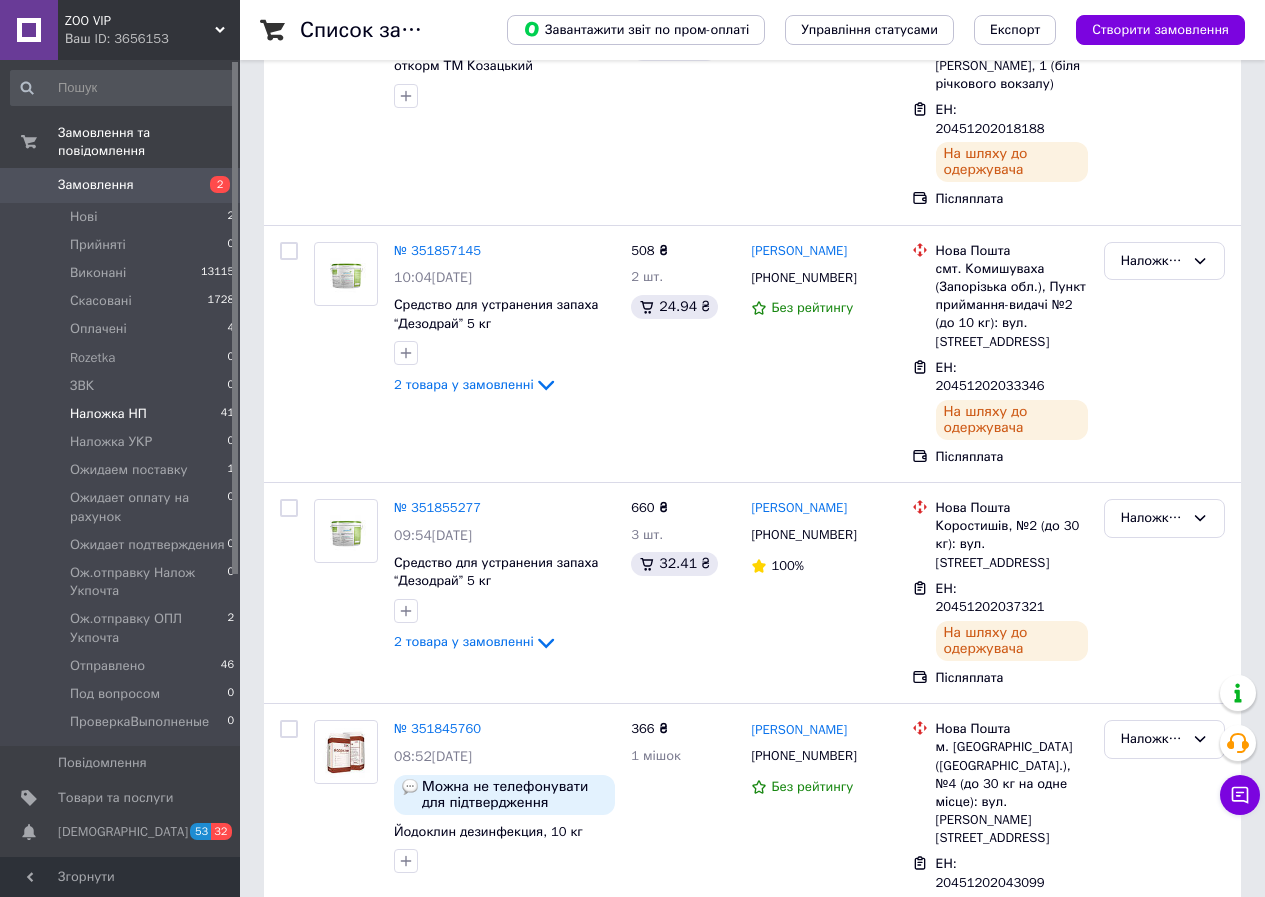 scroll, scrollTop: 7982, scrollLeft: 0, axis: vertical 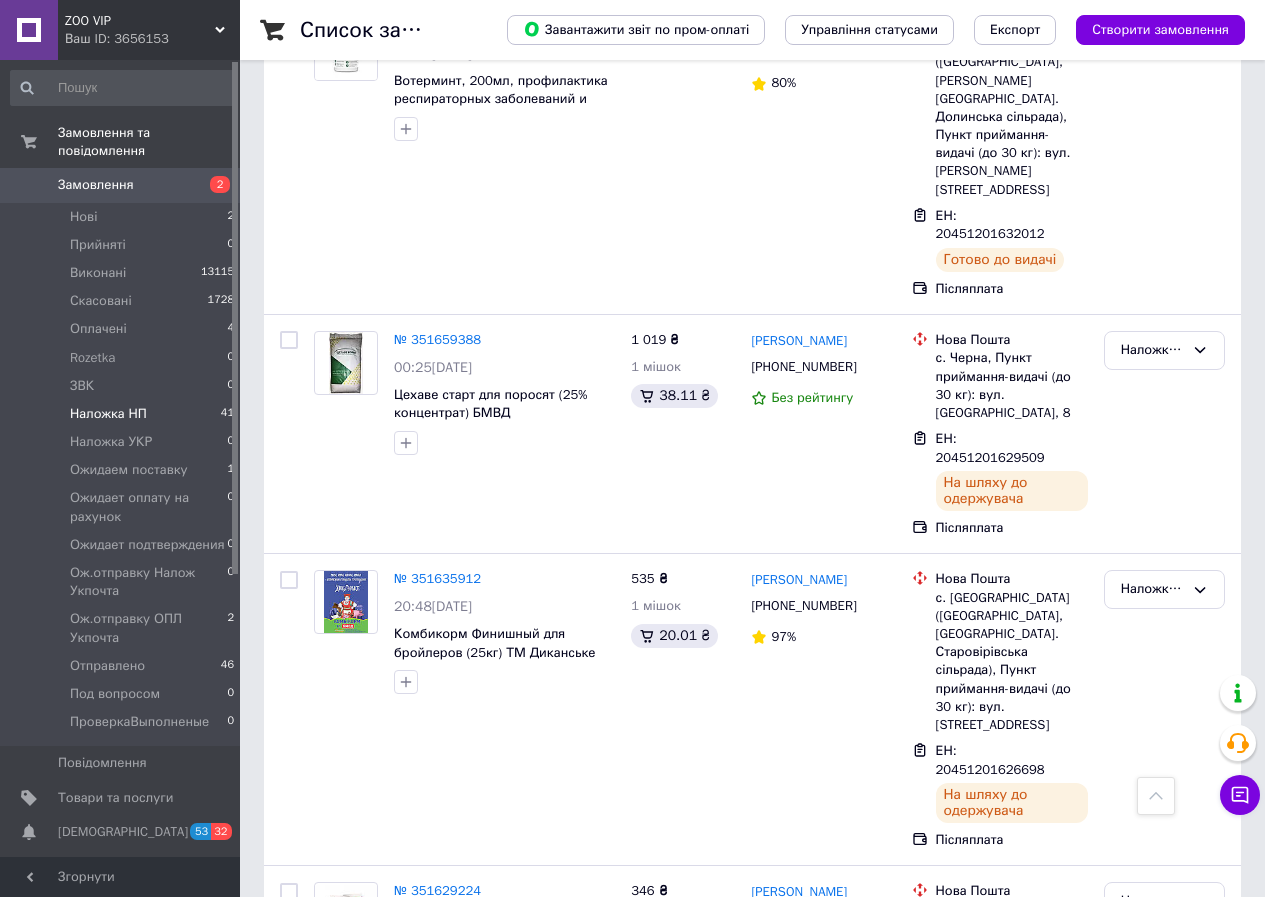 click at bounding box center (289, 1151) 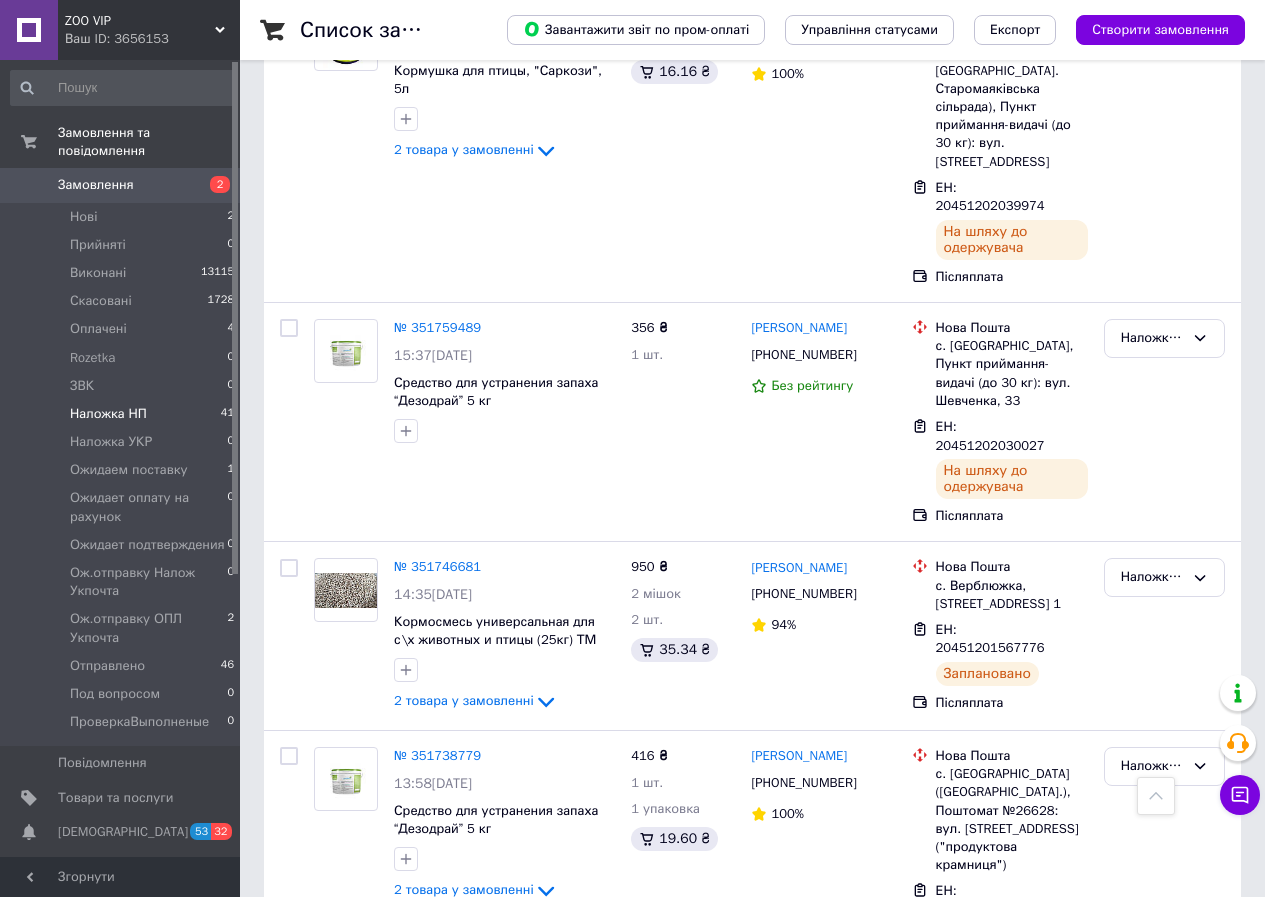 scroll, scrollTop: 3315, scrollLeft: 0, axis: vertical 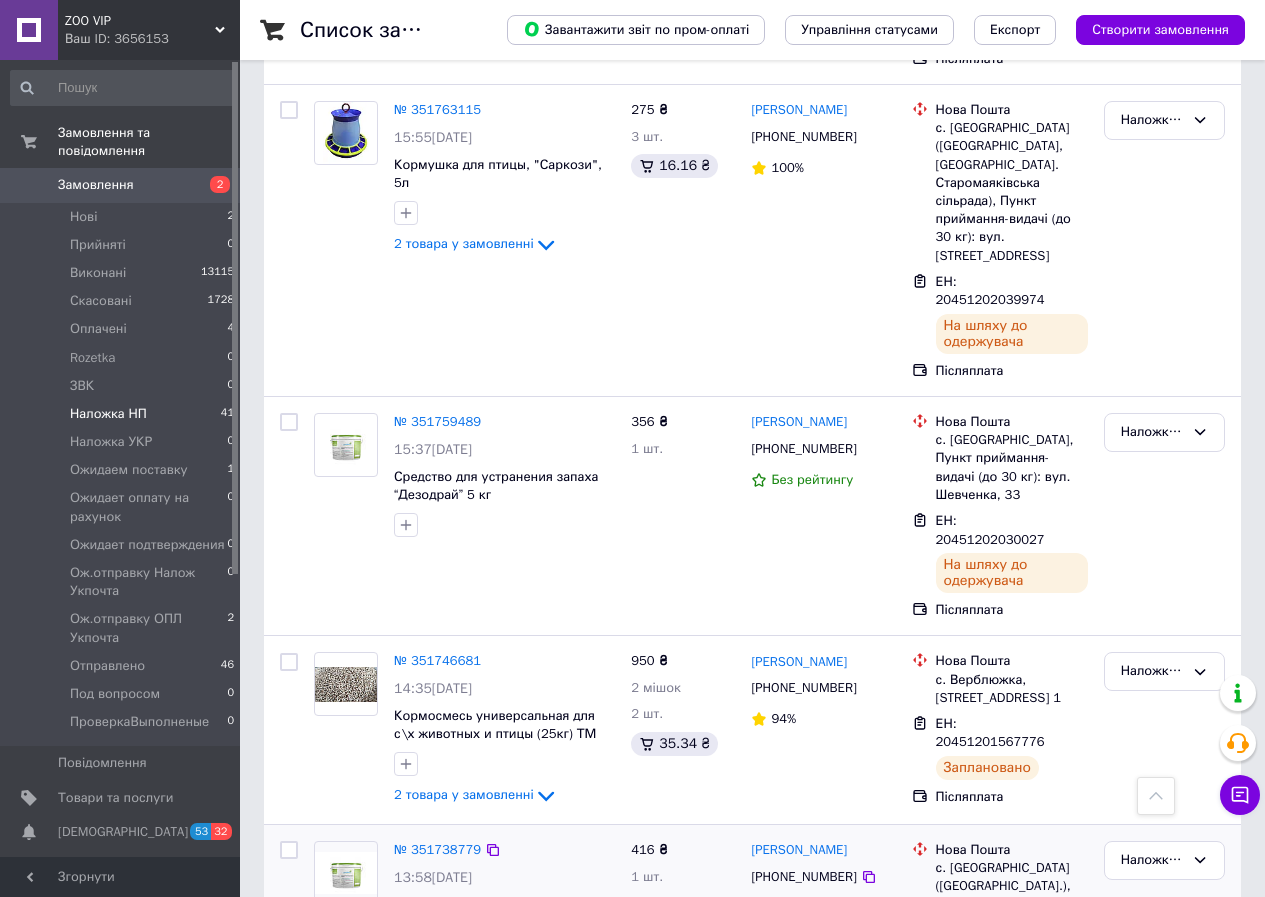 drag, startPoint x: 285, startPoint y: 390, endPoint x: 874, endPoint y: 584, distance: 620.1266 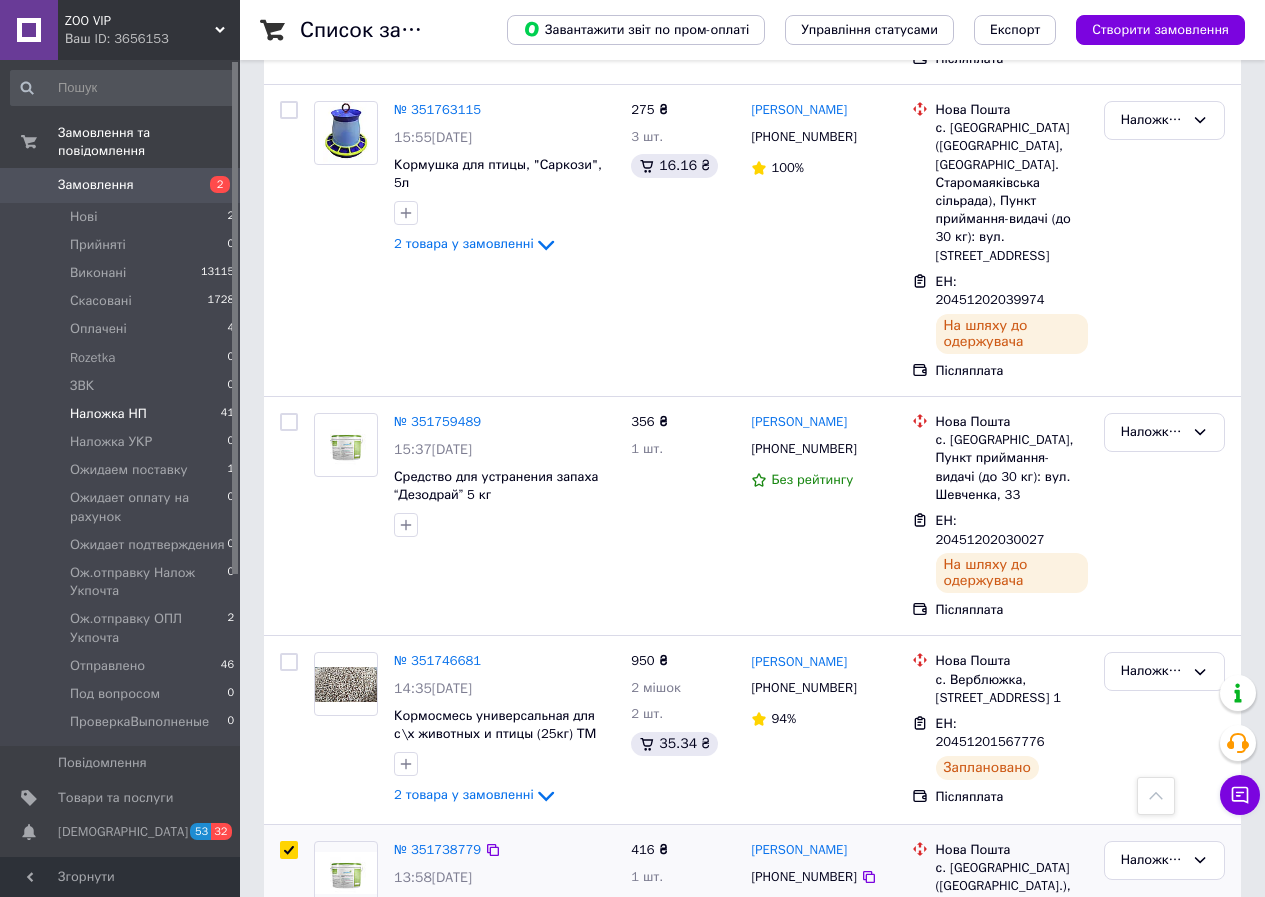 checkbox on "true" 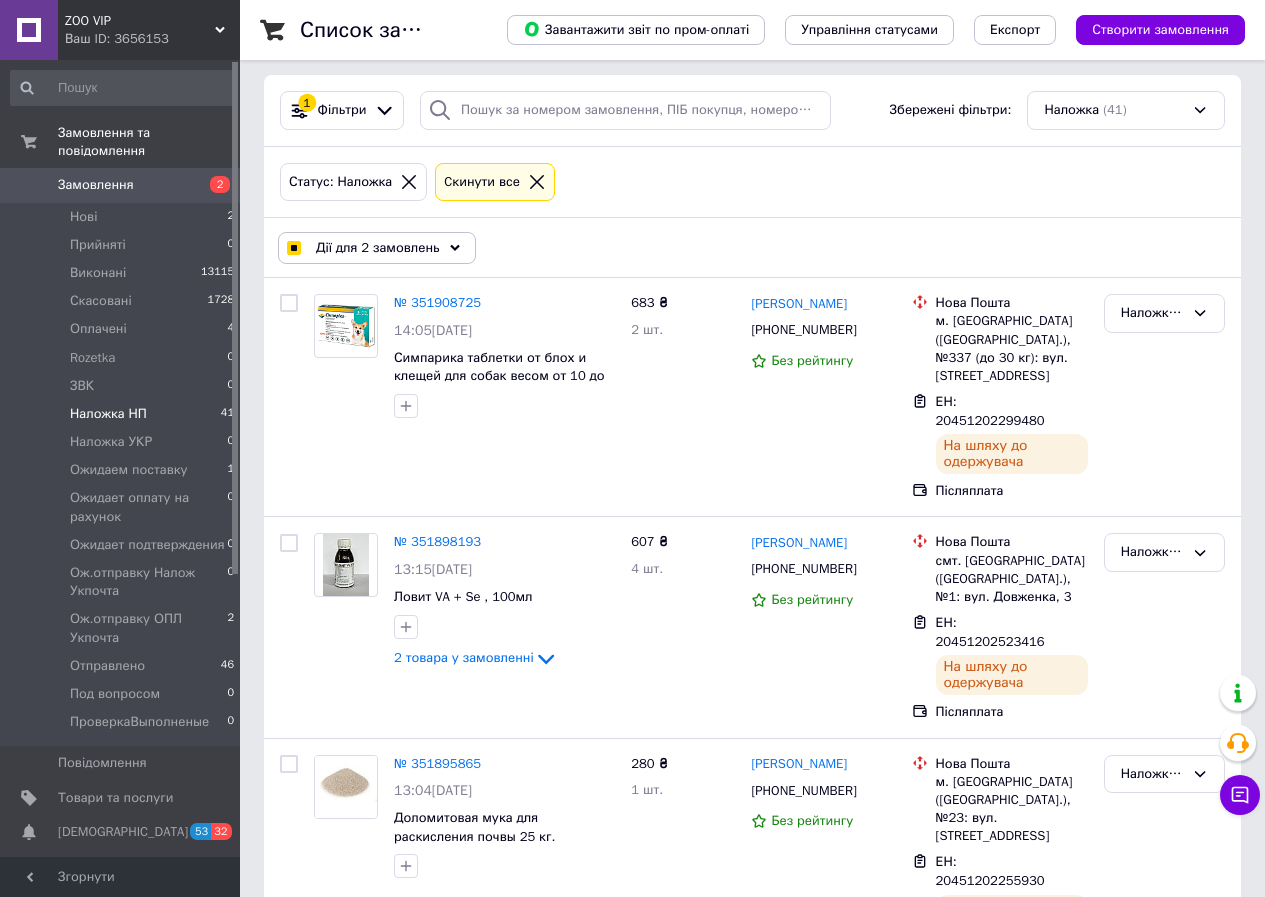 scroll, scrollTop: 0, scrollLeft: 0, axis: both 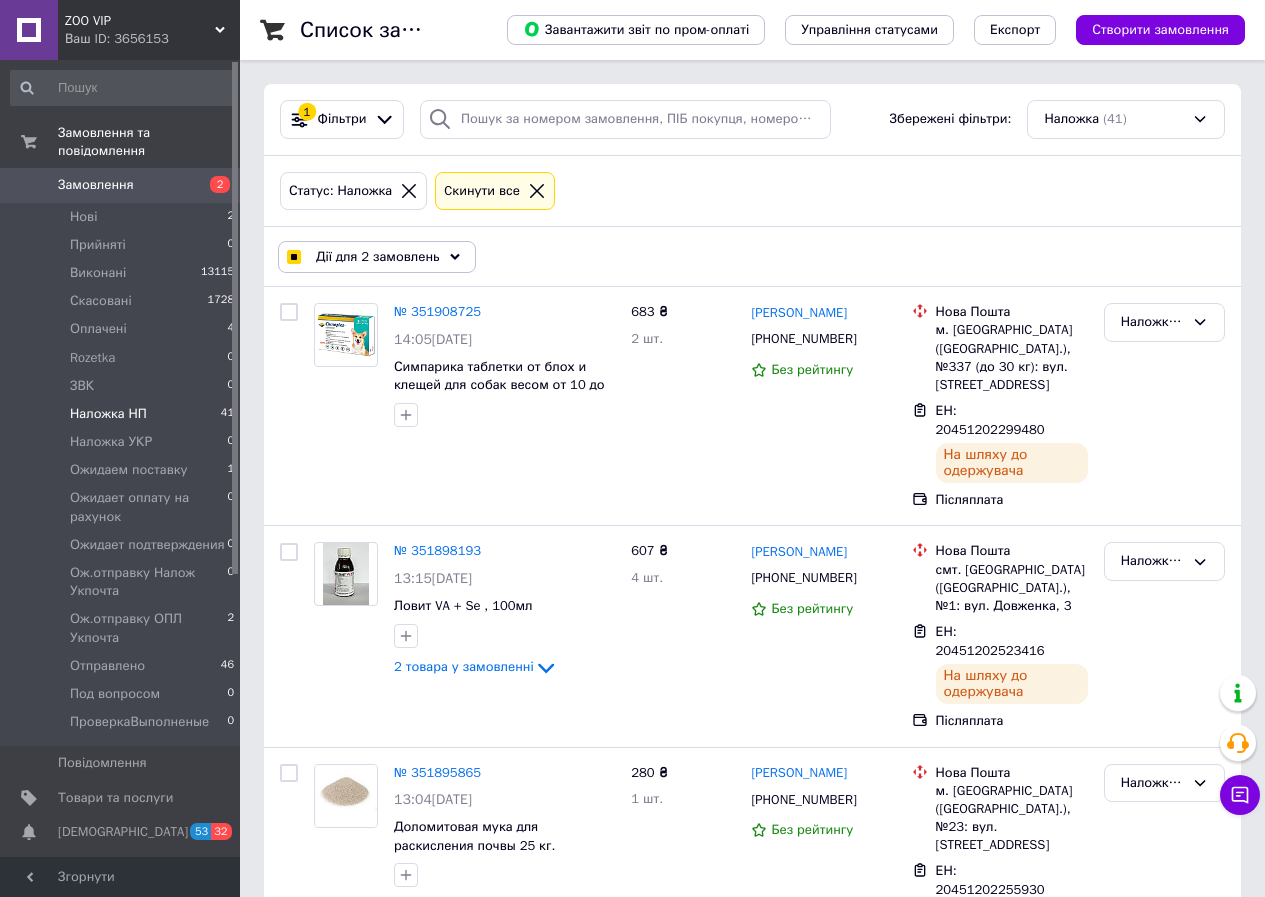 click 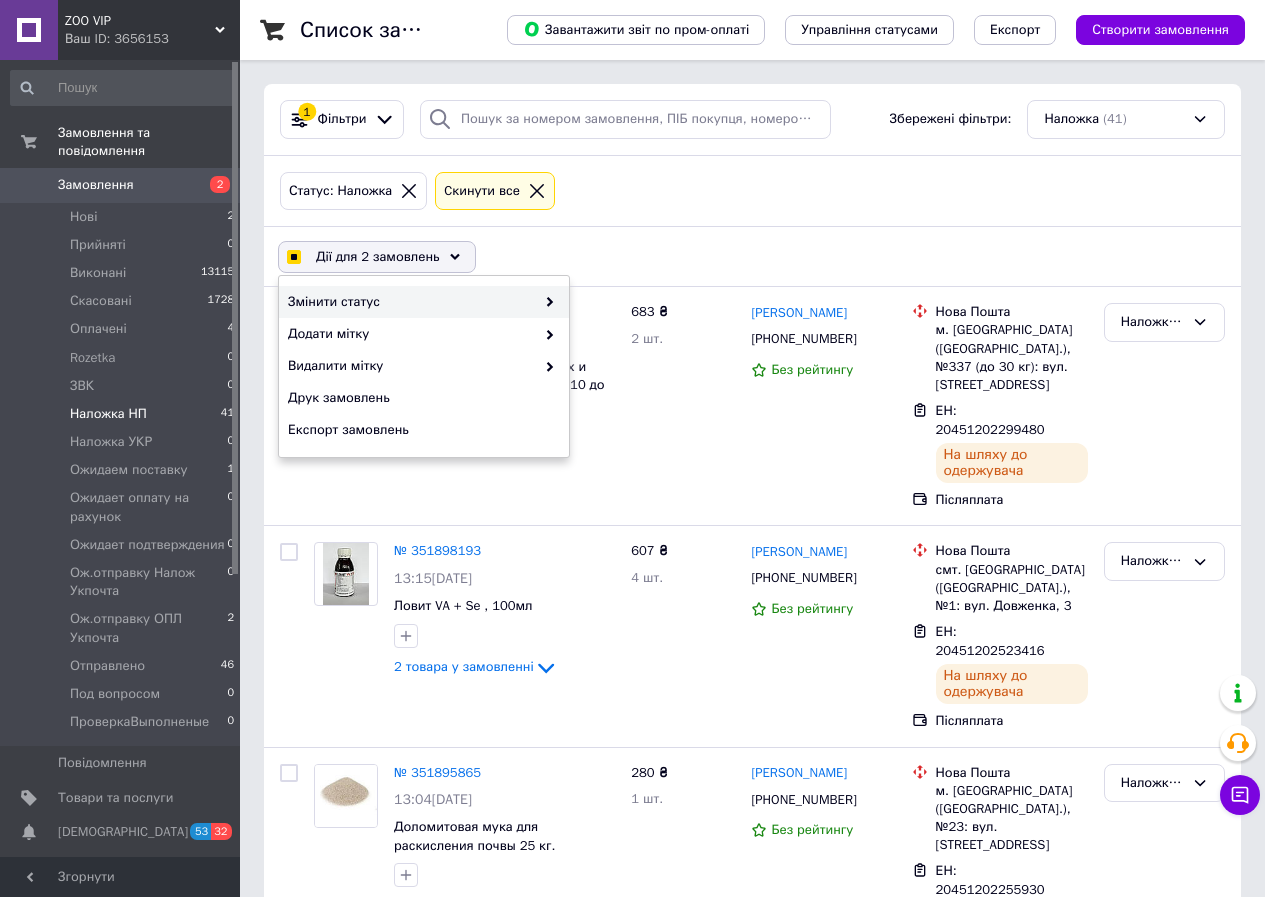 click on "Змінити статус" at bounding box center (411, 302) 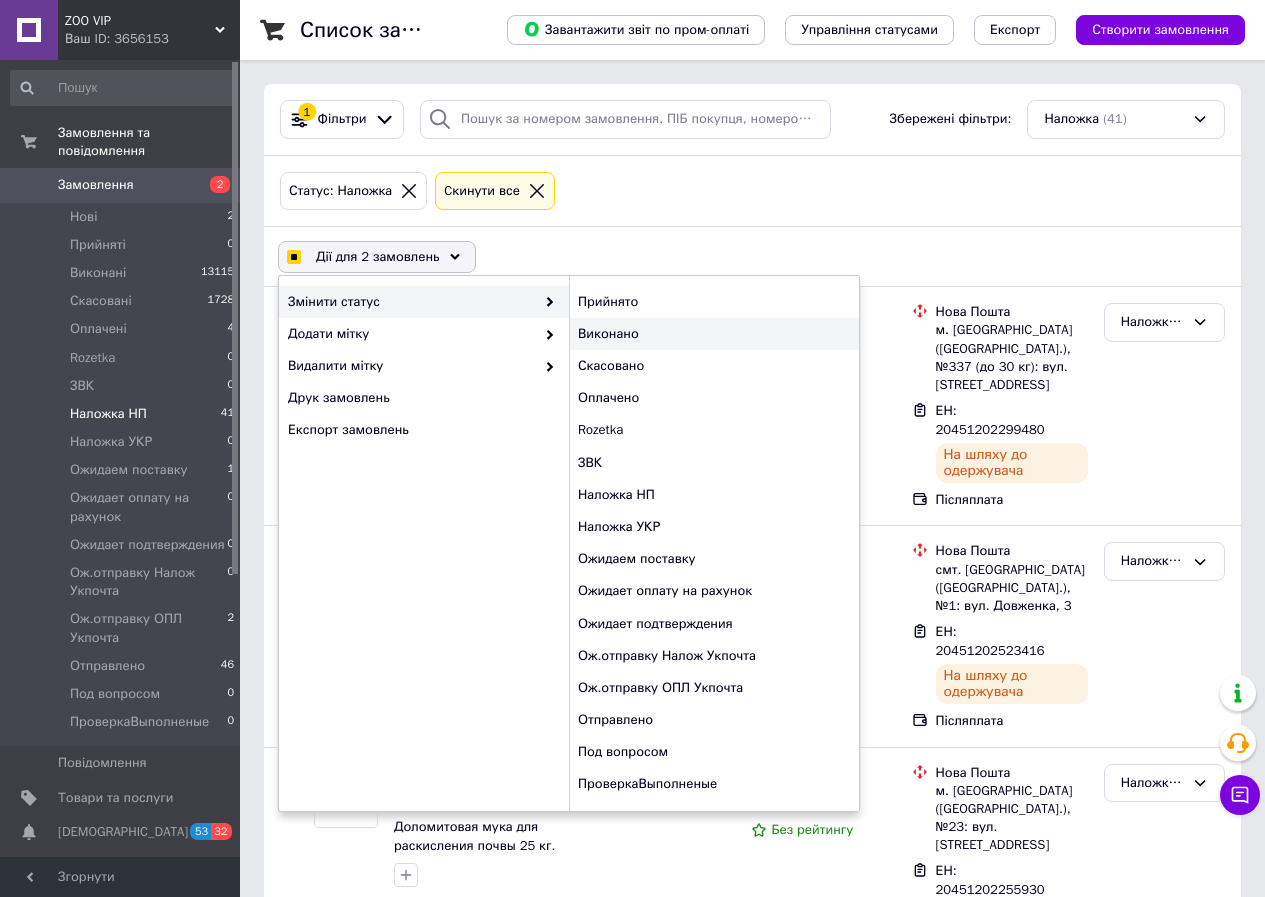 checkbox on "true" 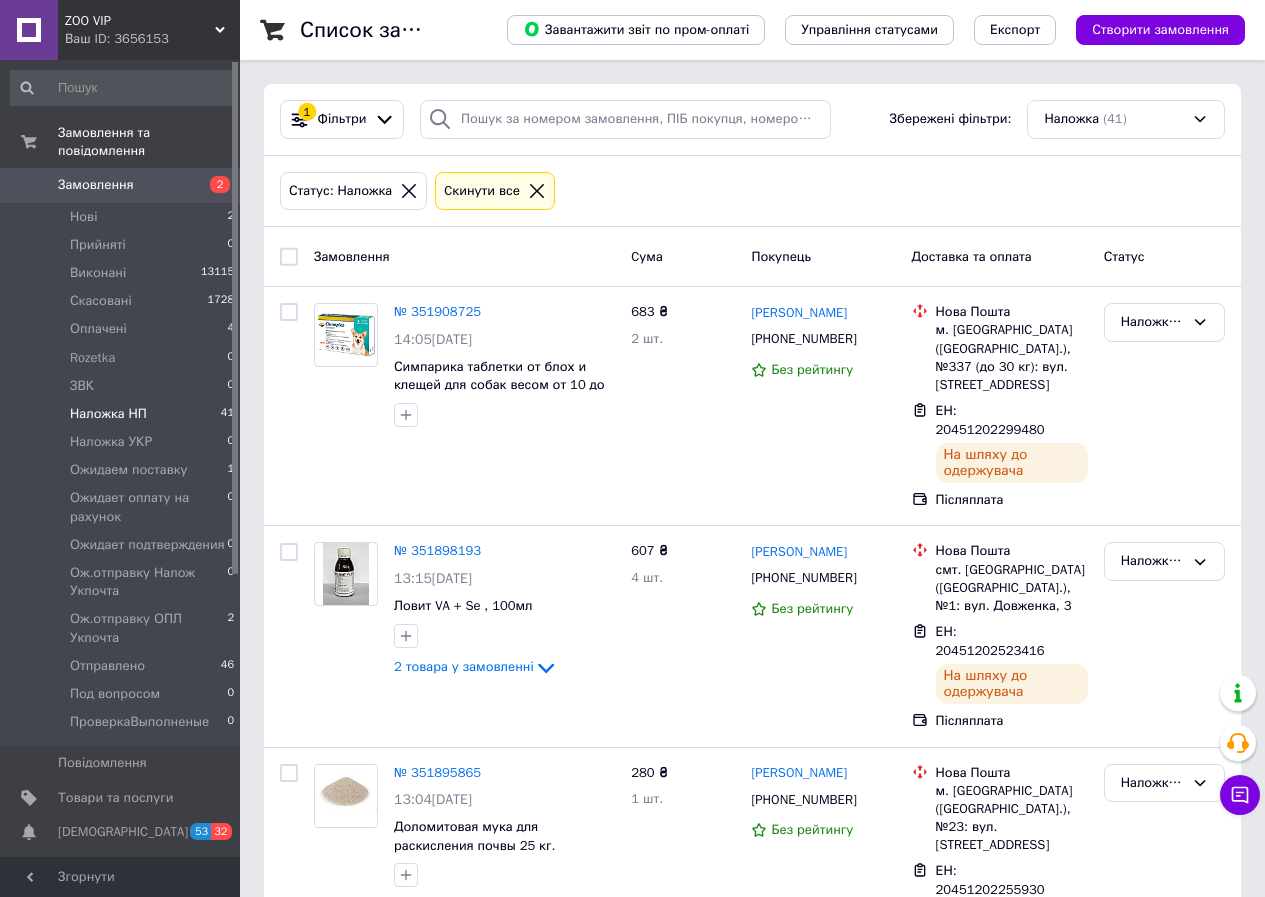 checkbox on "false" 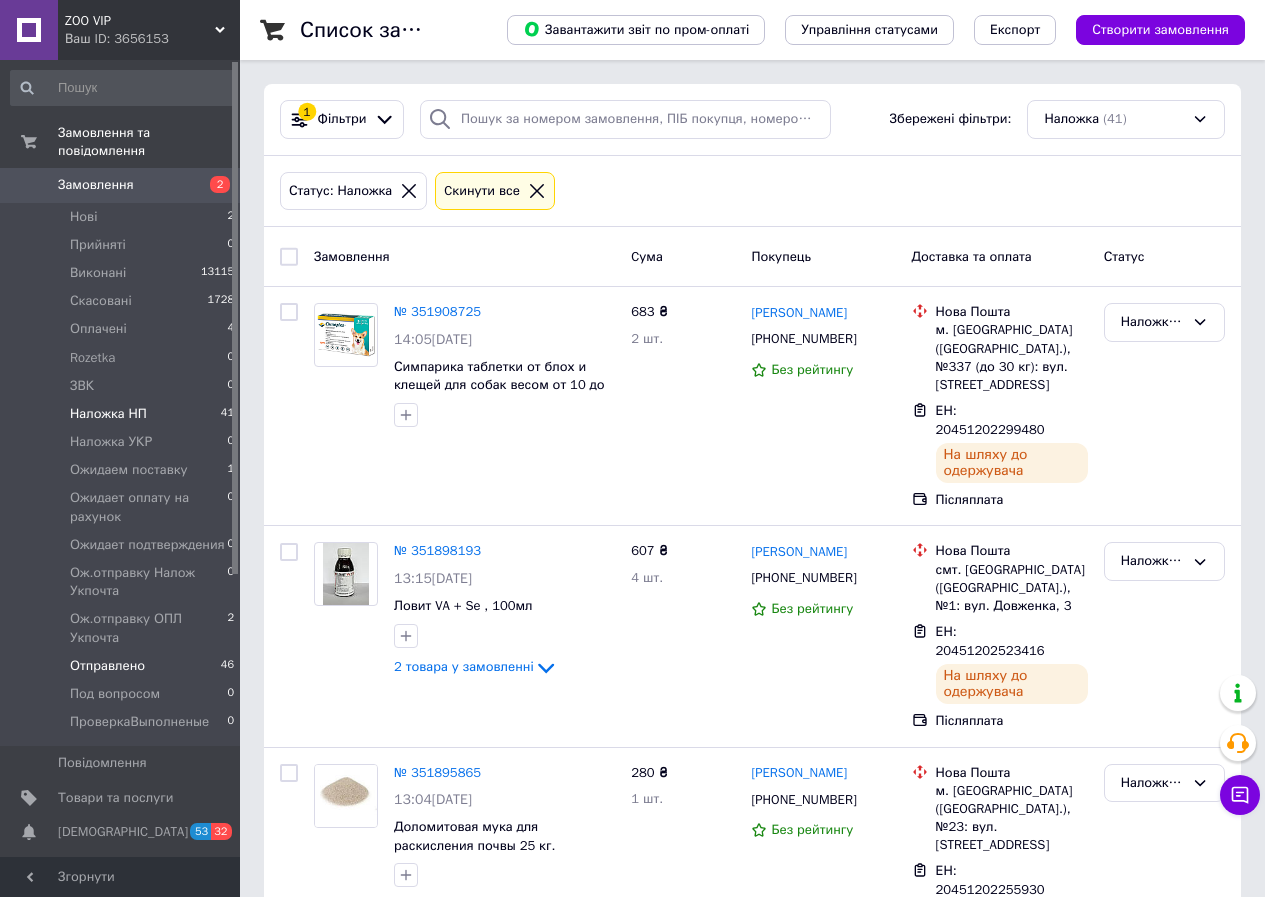 click on "Отправлено" at bounding box center (107, 666) 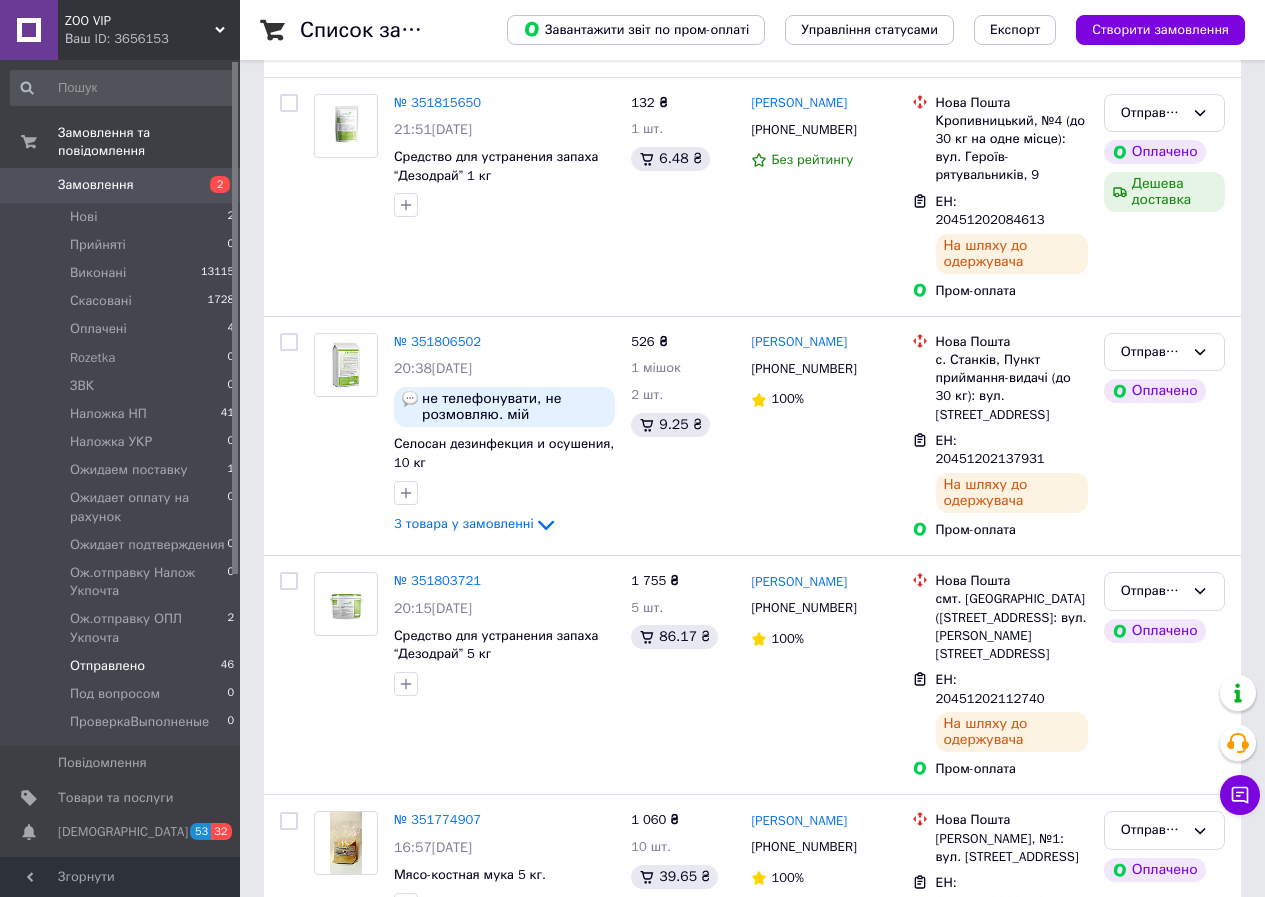 scroll, scrollTop: 8881, scrollLeft: 0, axis: vertical 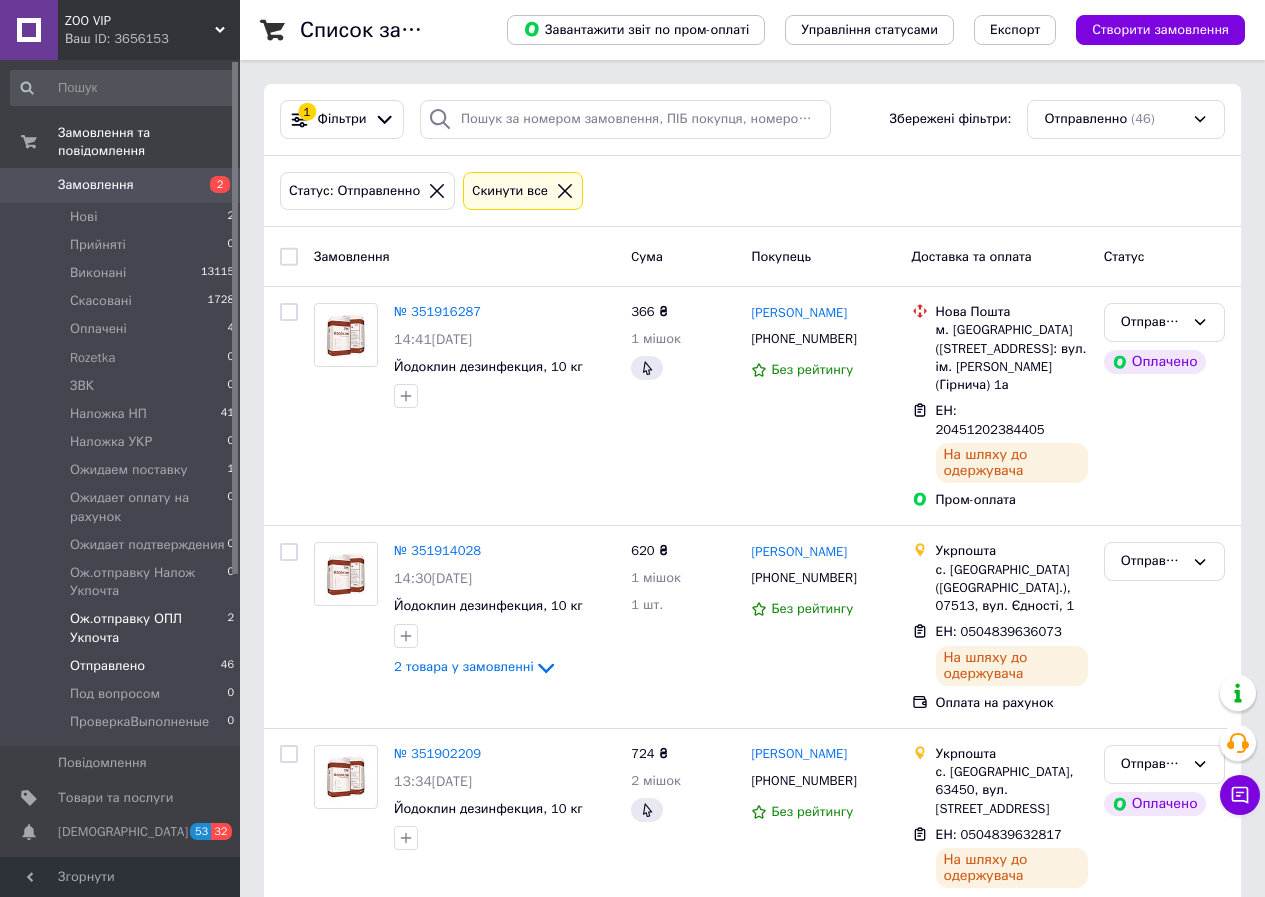 click on "Ож.отправку ОПЛ Укпочта" at bounding box center (148, 628) 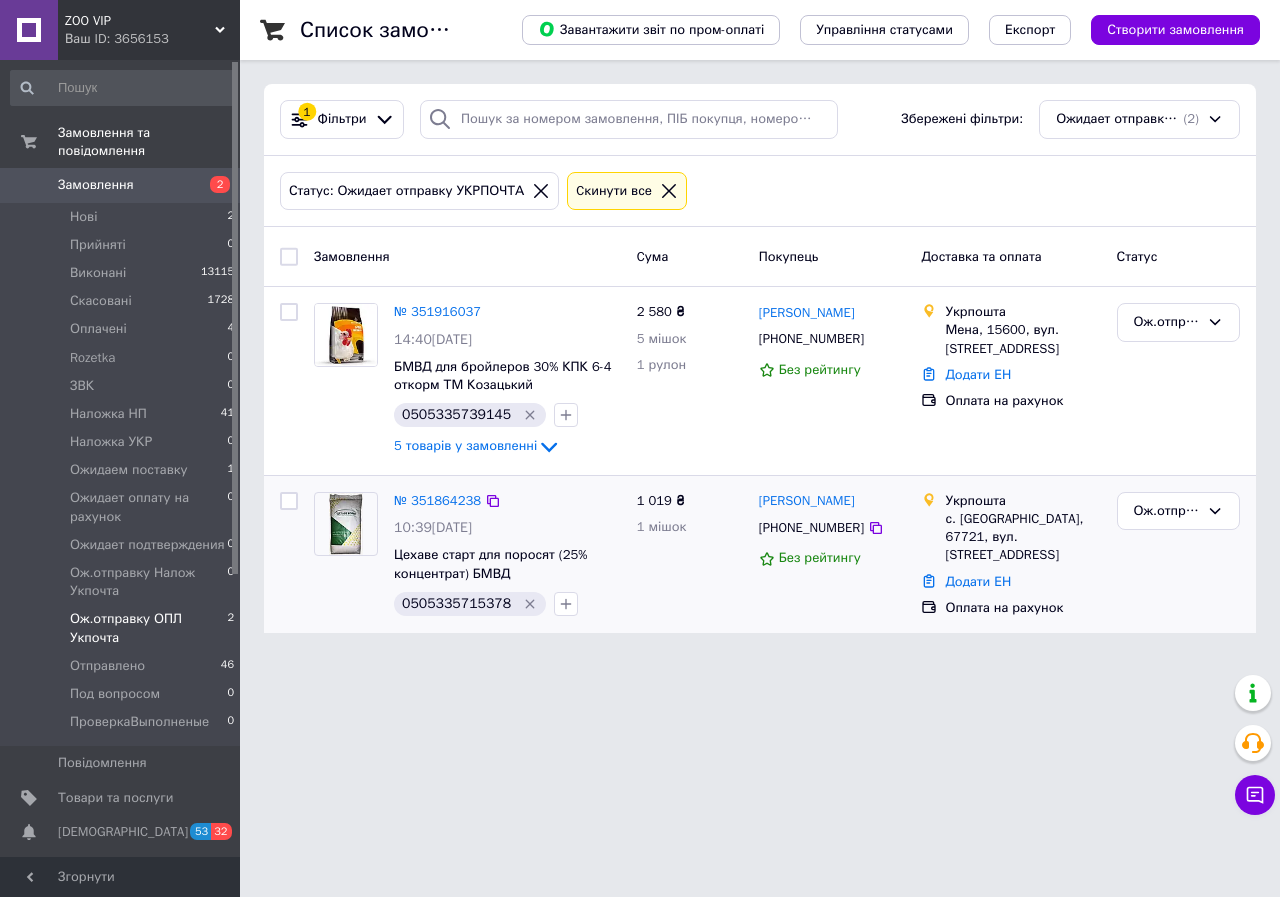 click on "0505335715378" at bounding box center [456, 604] 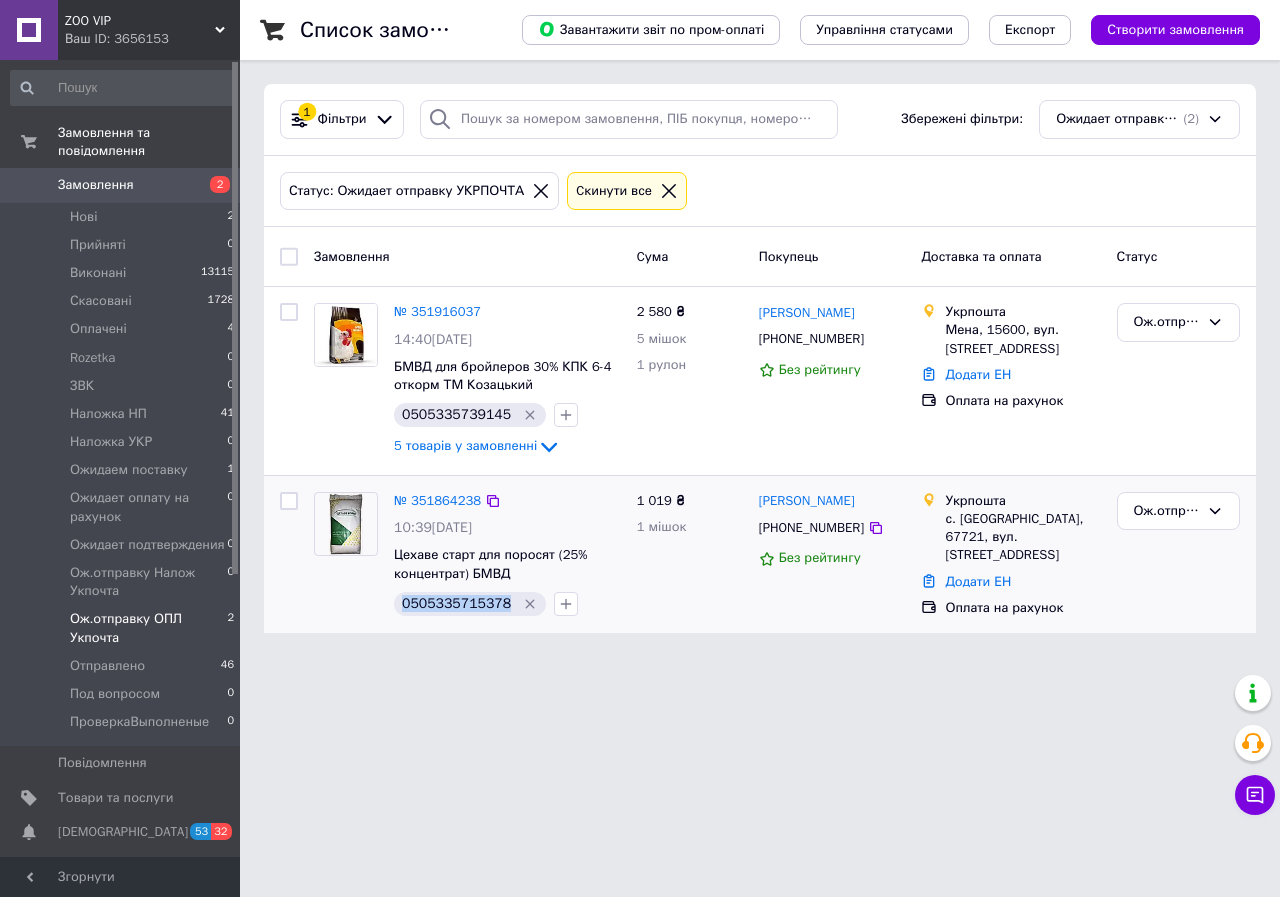 click on "0505335715378" at bounding box center [456, 604] 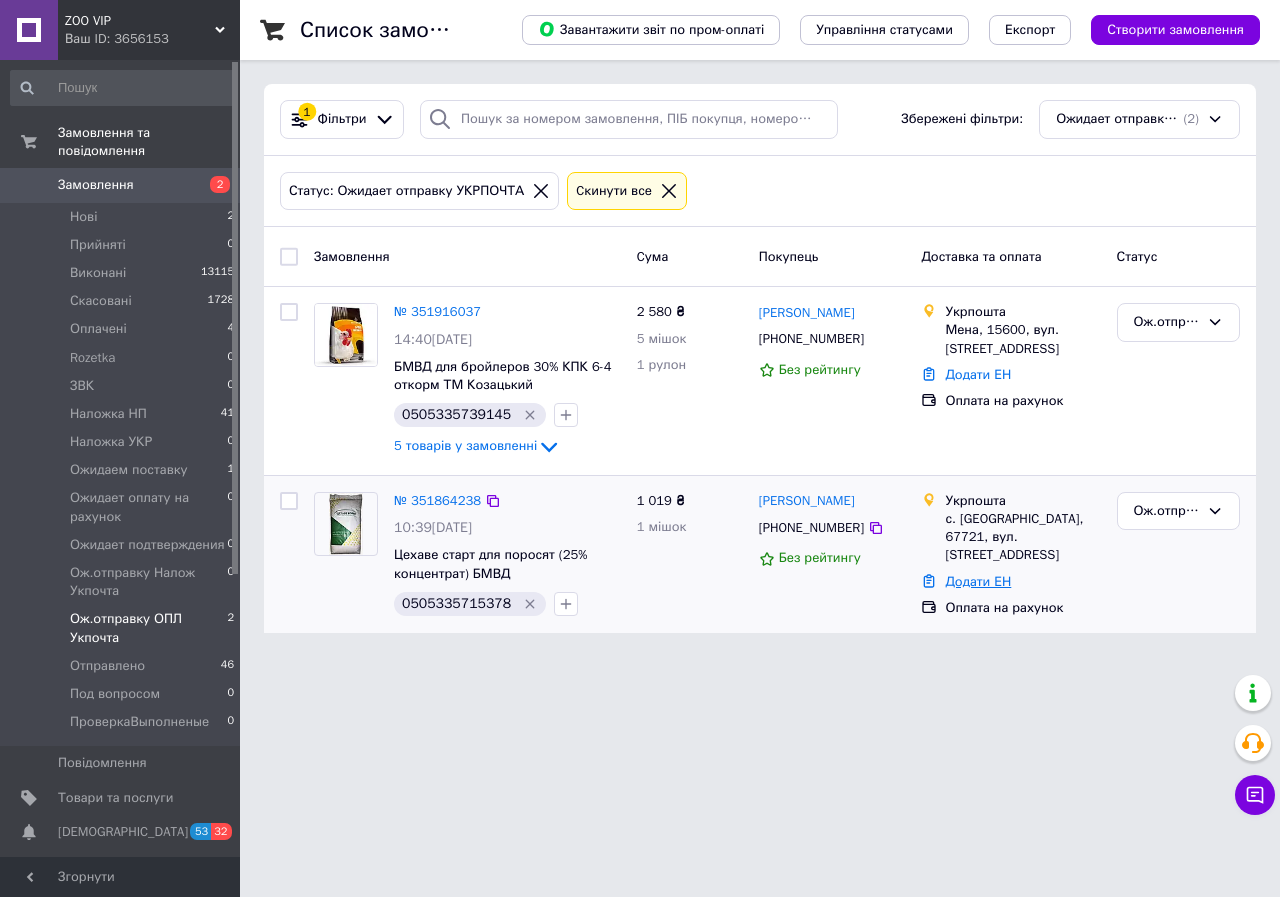 click on "Додати ЕН" at bounding box center [978, 581] 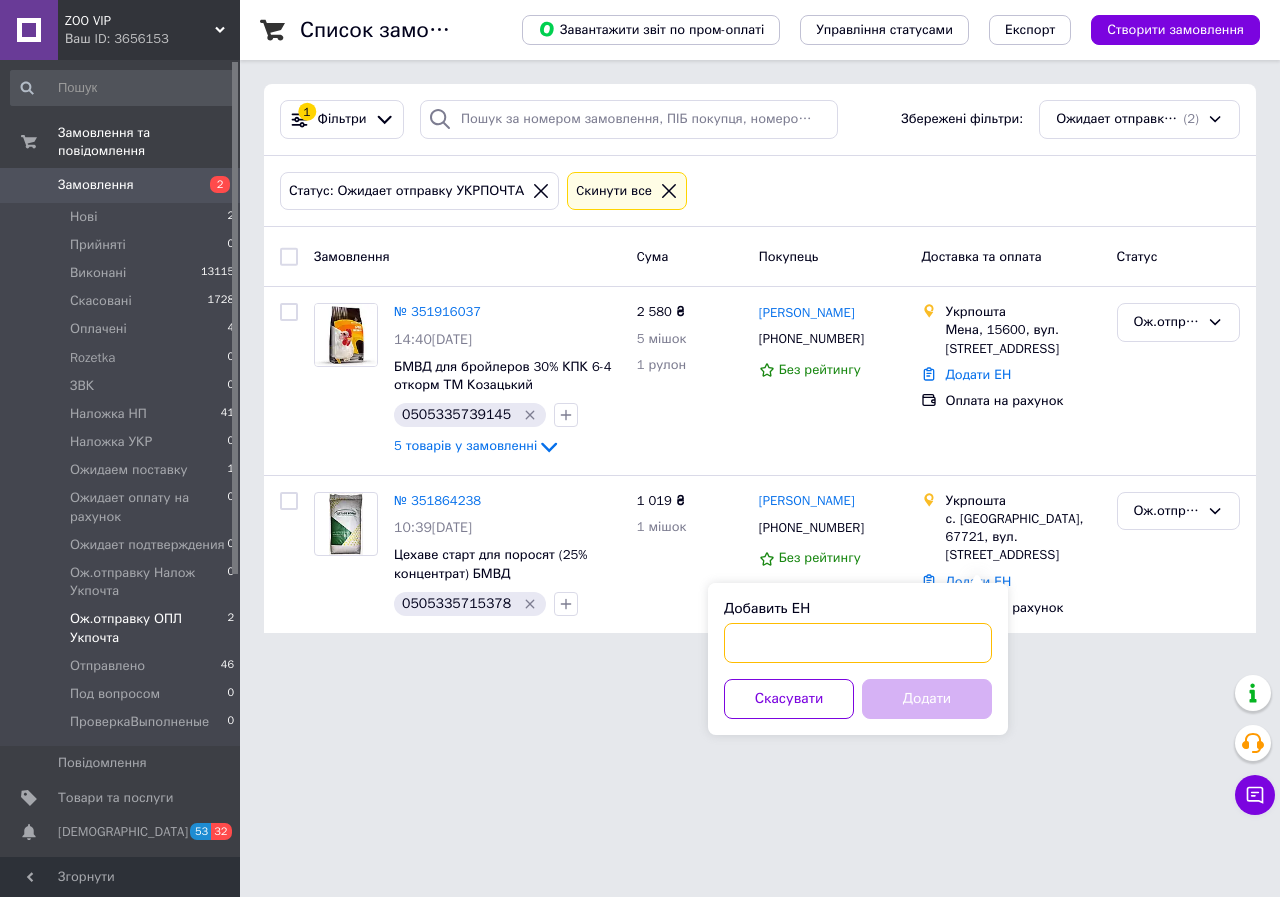 click on "Добавить ЕН" at bounding box center (858, 643) 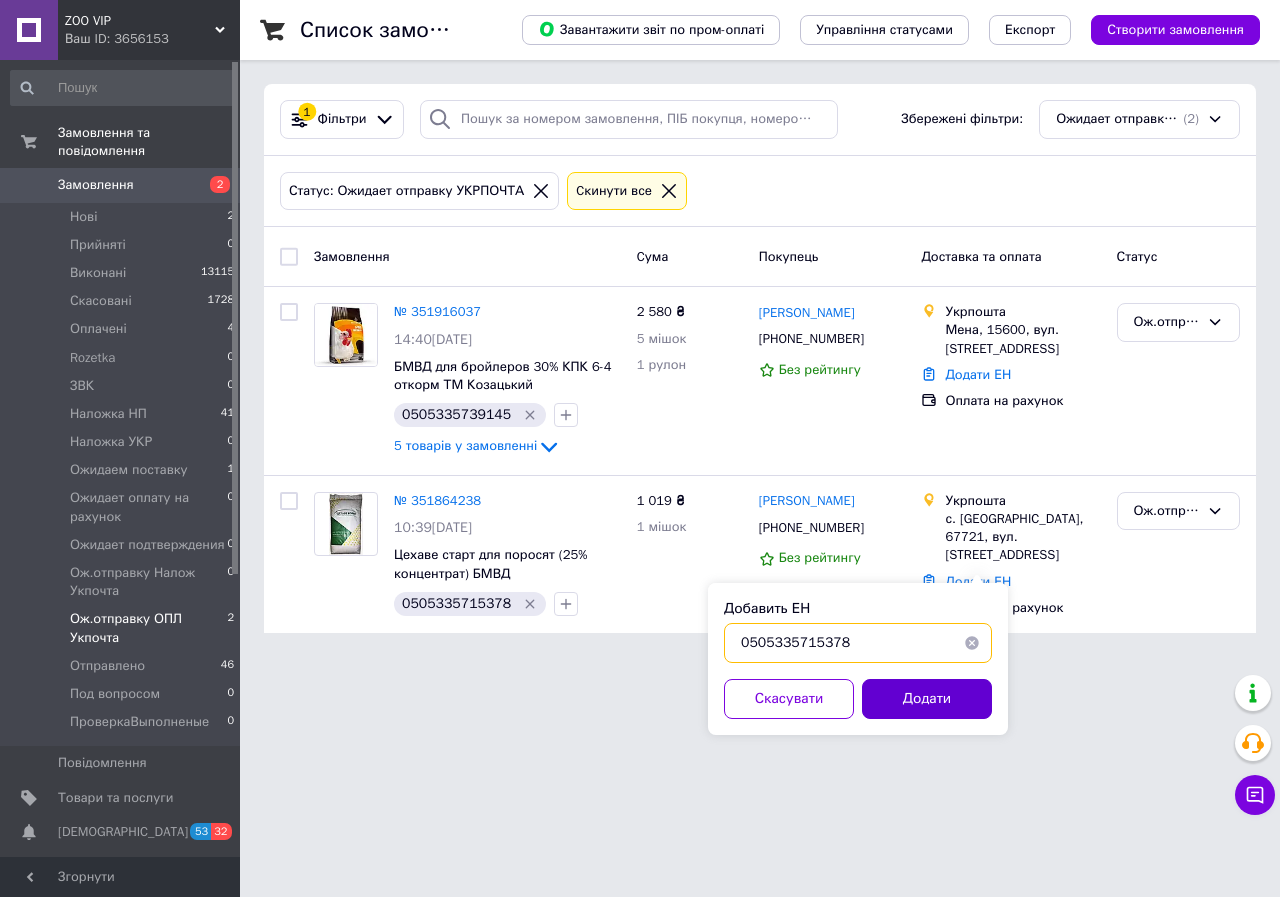 type on "0505335715378" 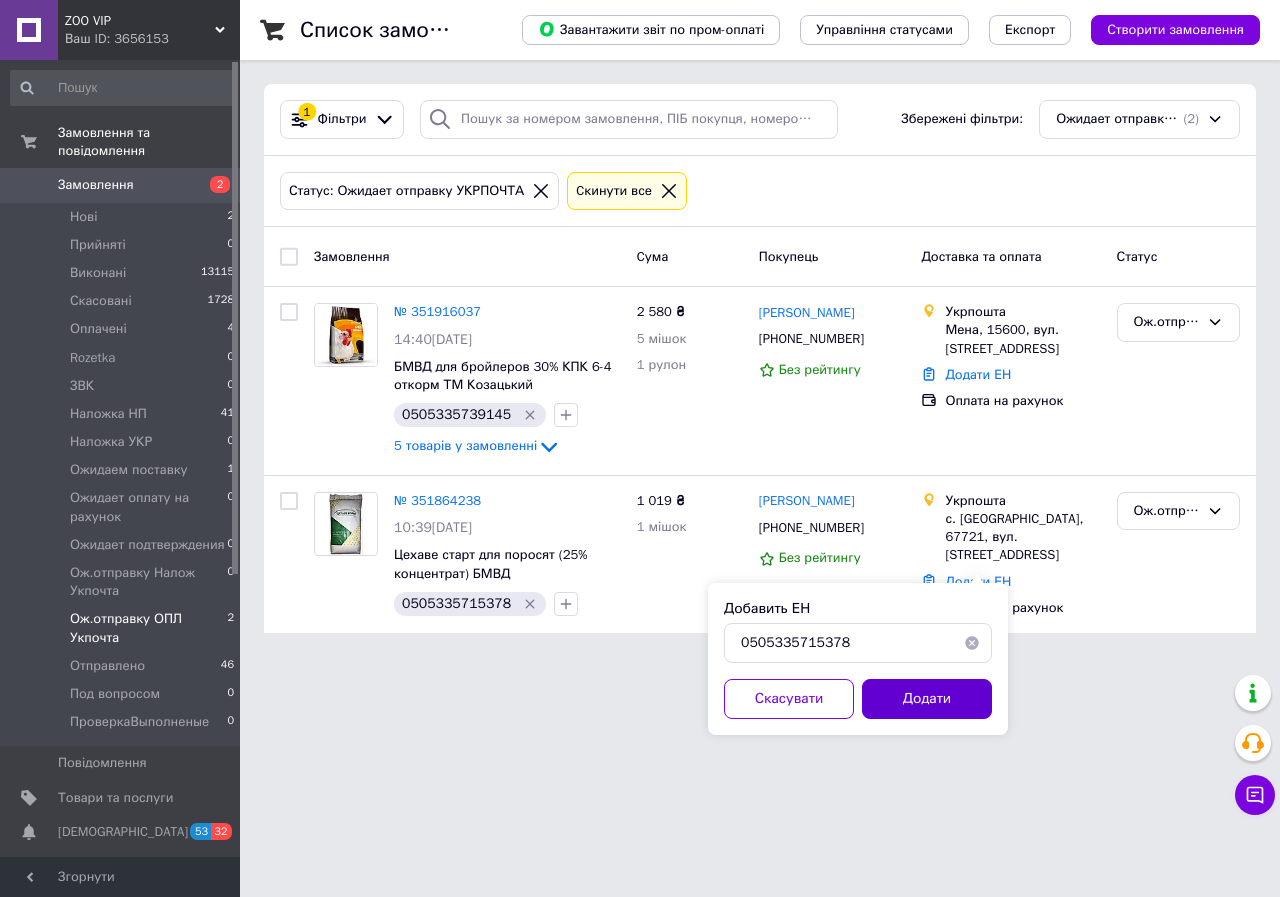 click on "Додати" at bounding box center [927, 699] 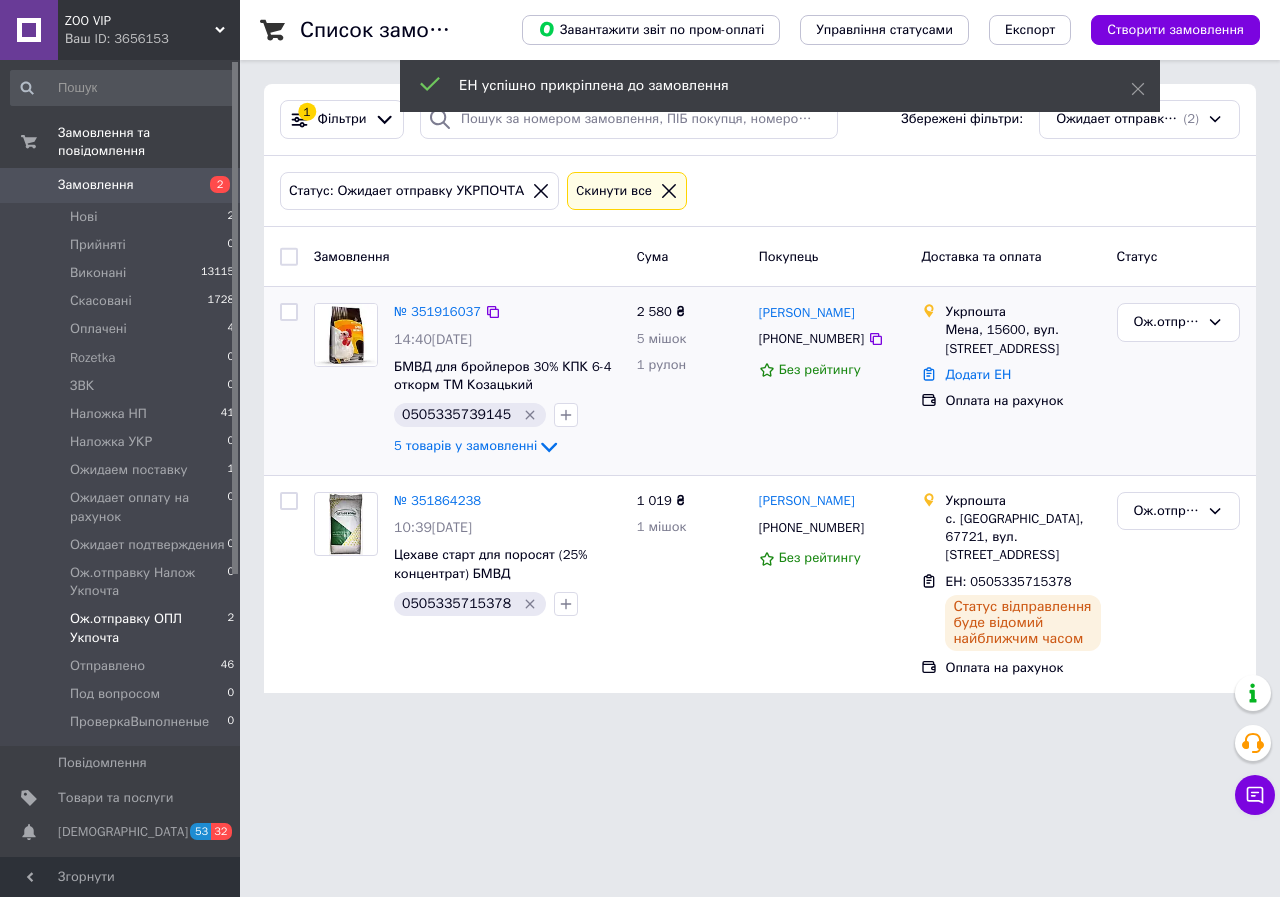 click on "0505335739145" at bounding box center [456, 415] 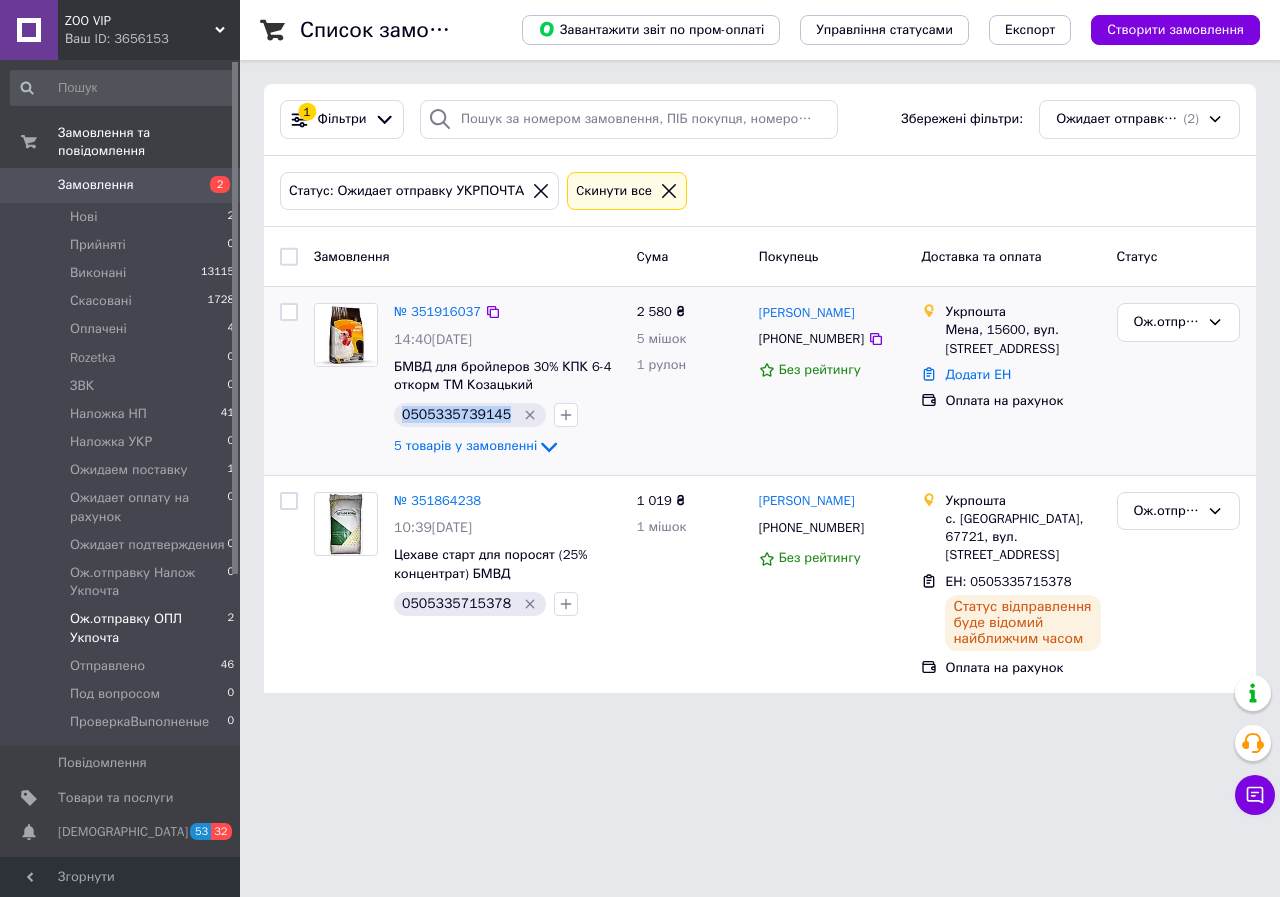 click on "0505335739145" at bounding box center (456, 415) 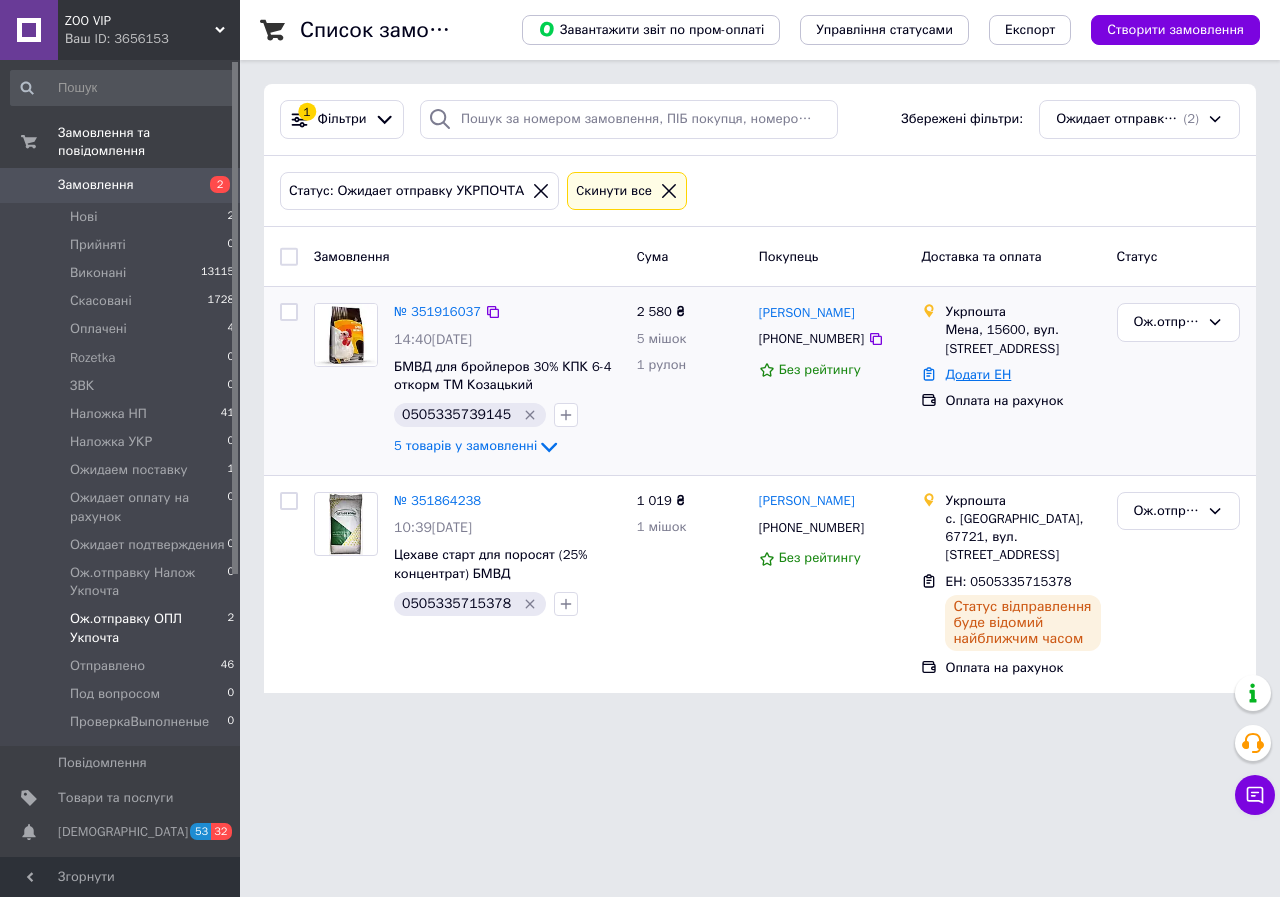 click on "Додати ЕН" at bounding box center [978, 374] 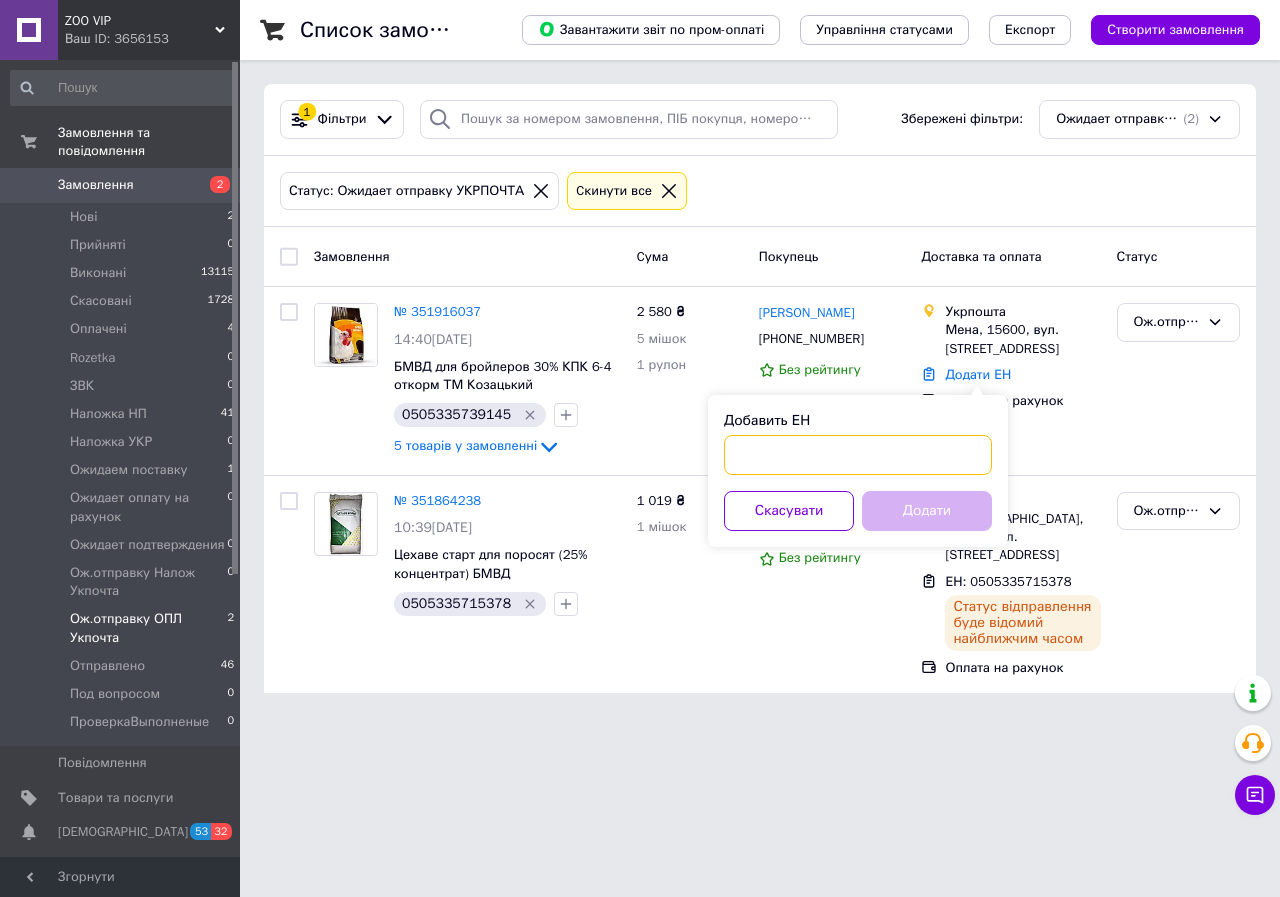click on "Добавить ЕН" at bounding box center (858, 455) 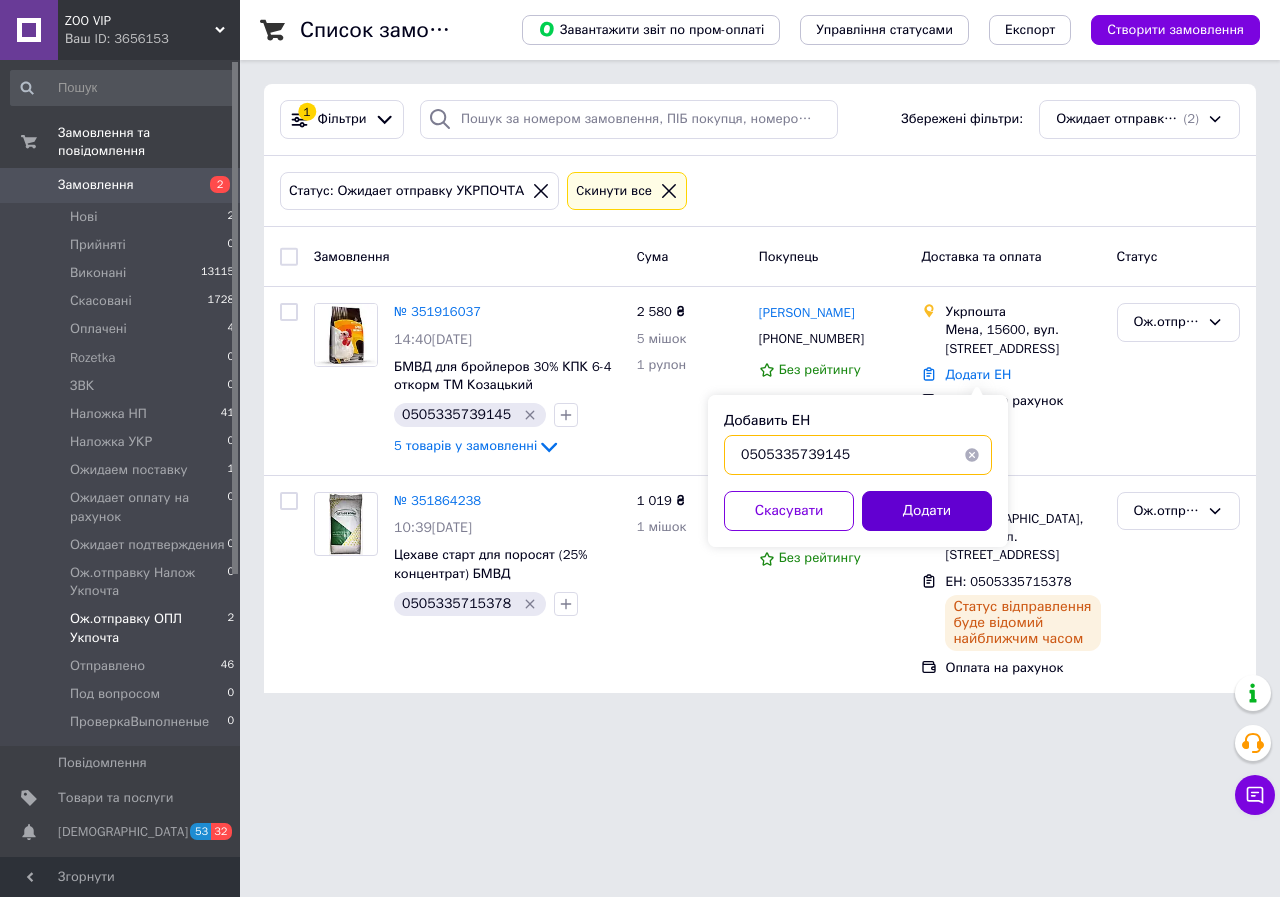 type on "0505335739145" 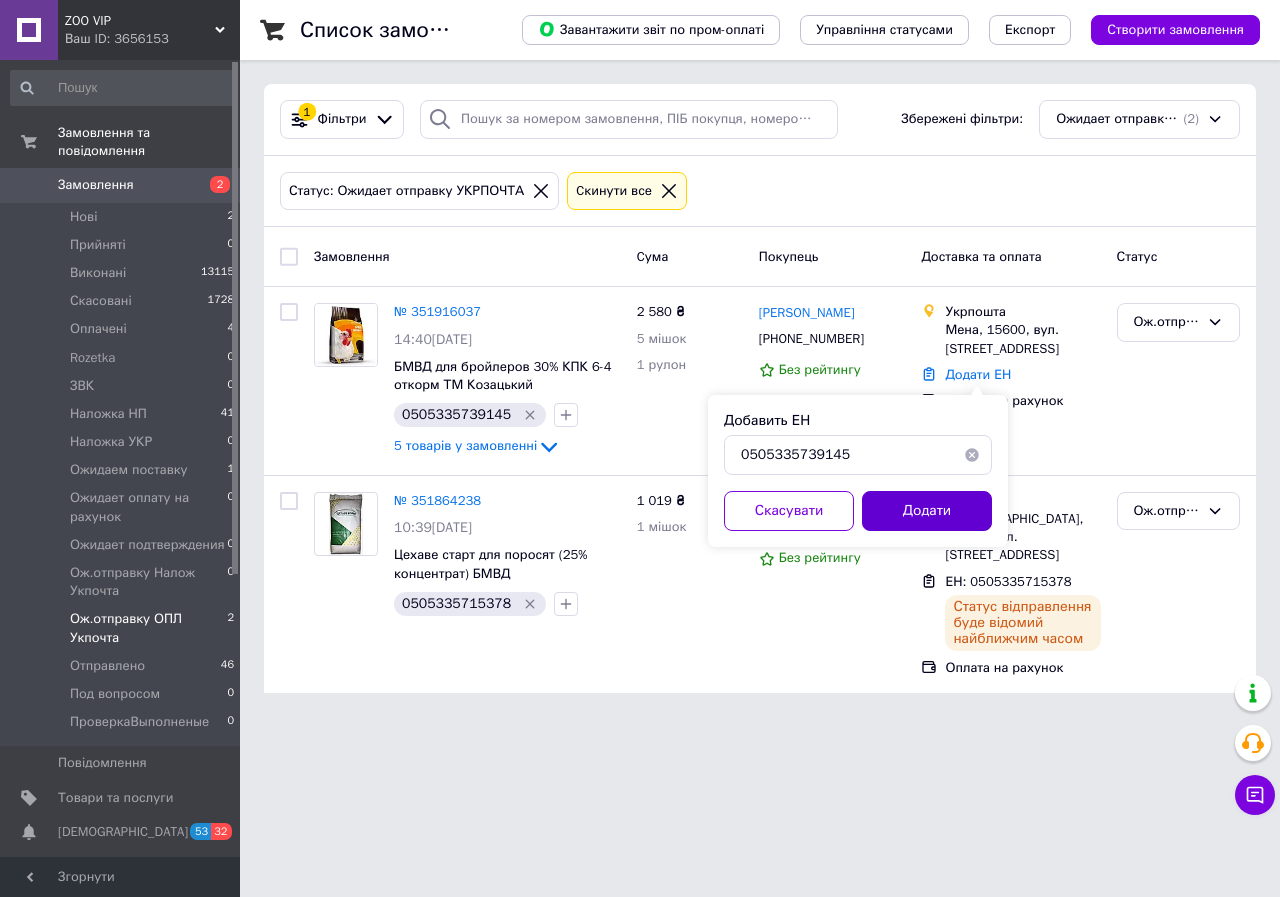 click on "Додати" at bounding box center [927, 511] 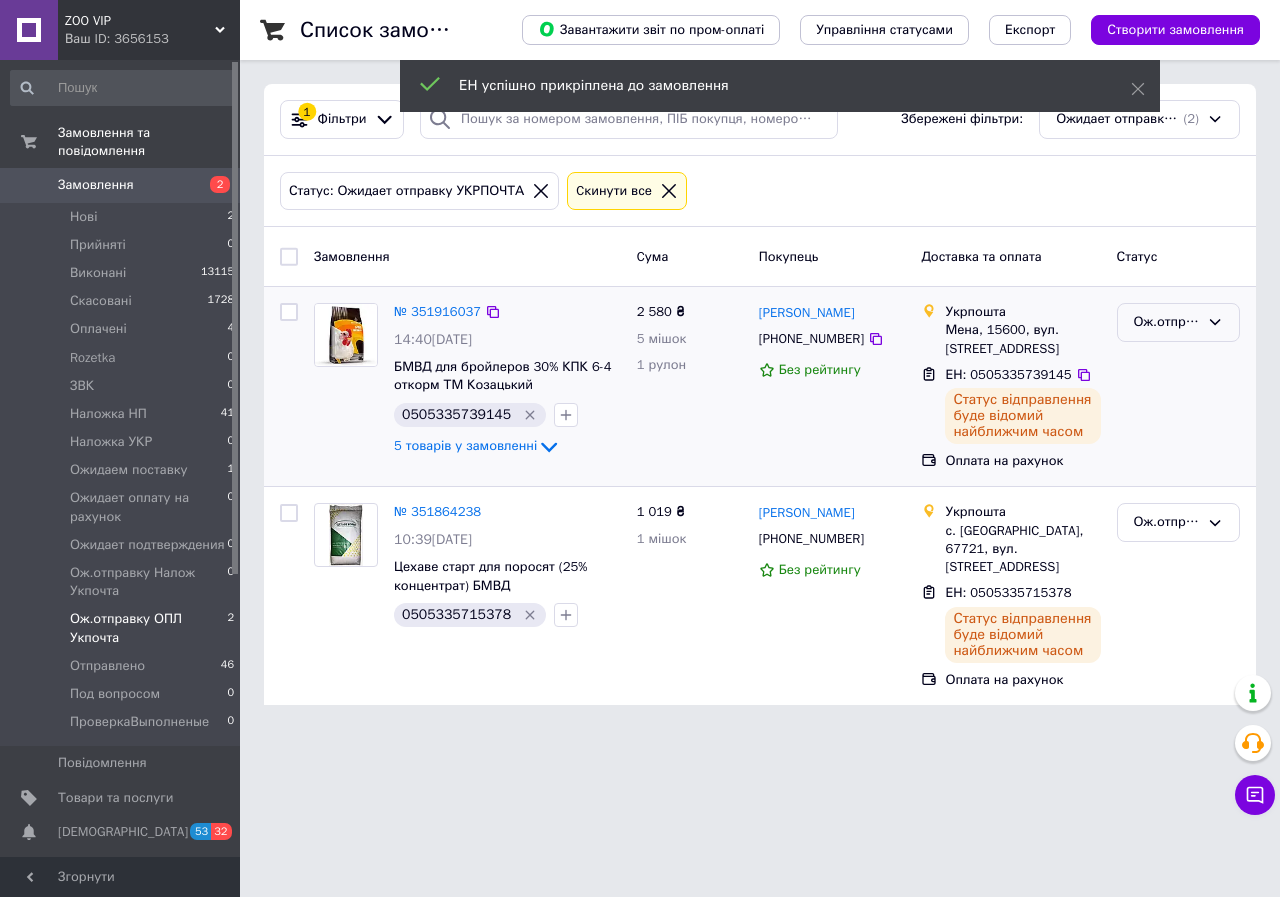 click on "Ож.отправку ОПЛ Укпочта" at bounding box center (1166, 322) 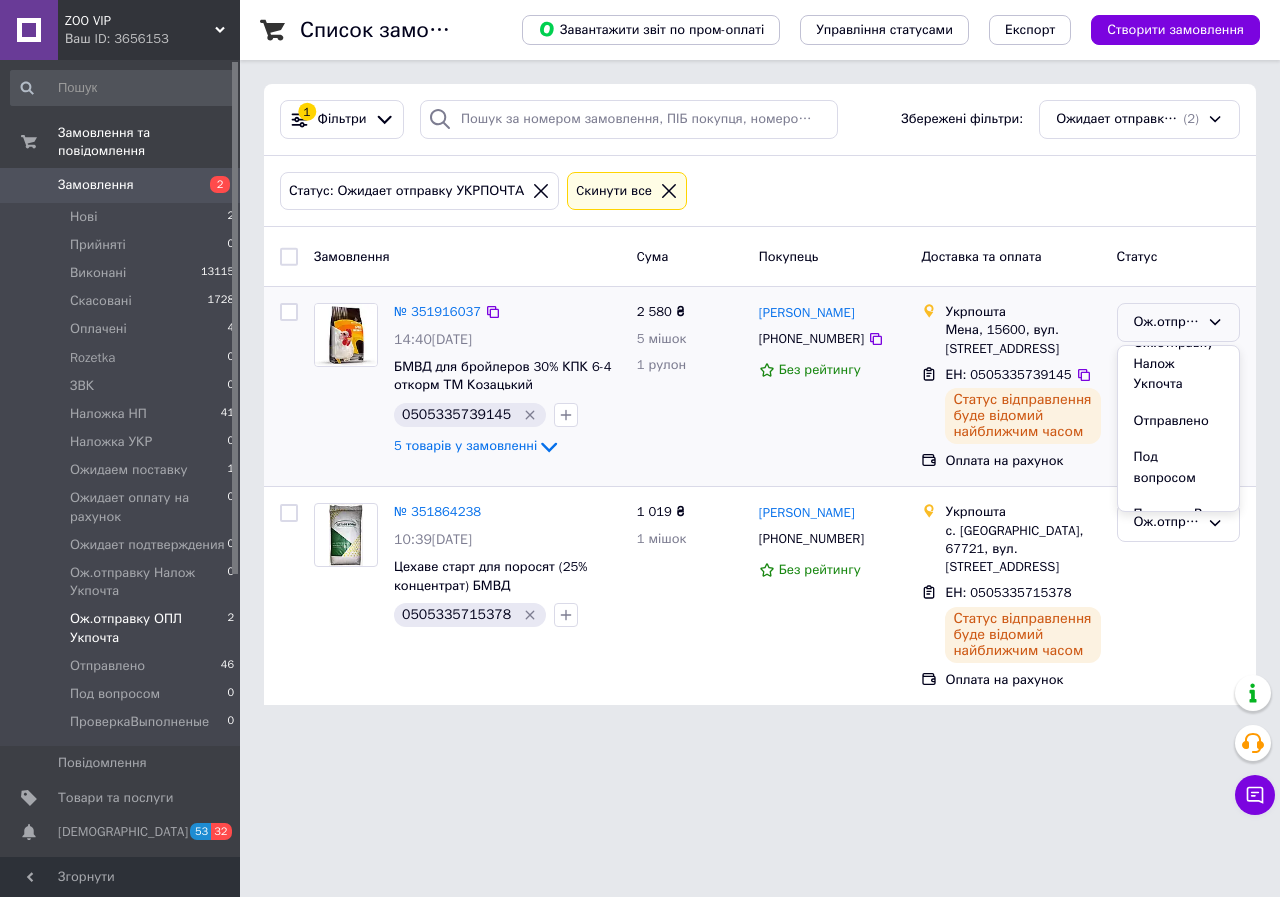 scroll, scrollTop: 533, scrollLeft: 0, axis: vertical 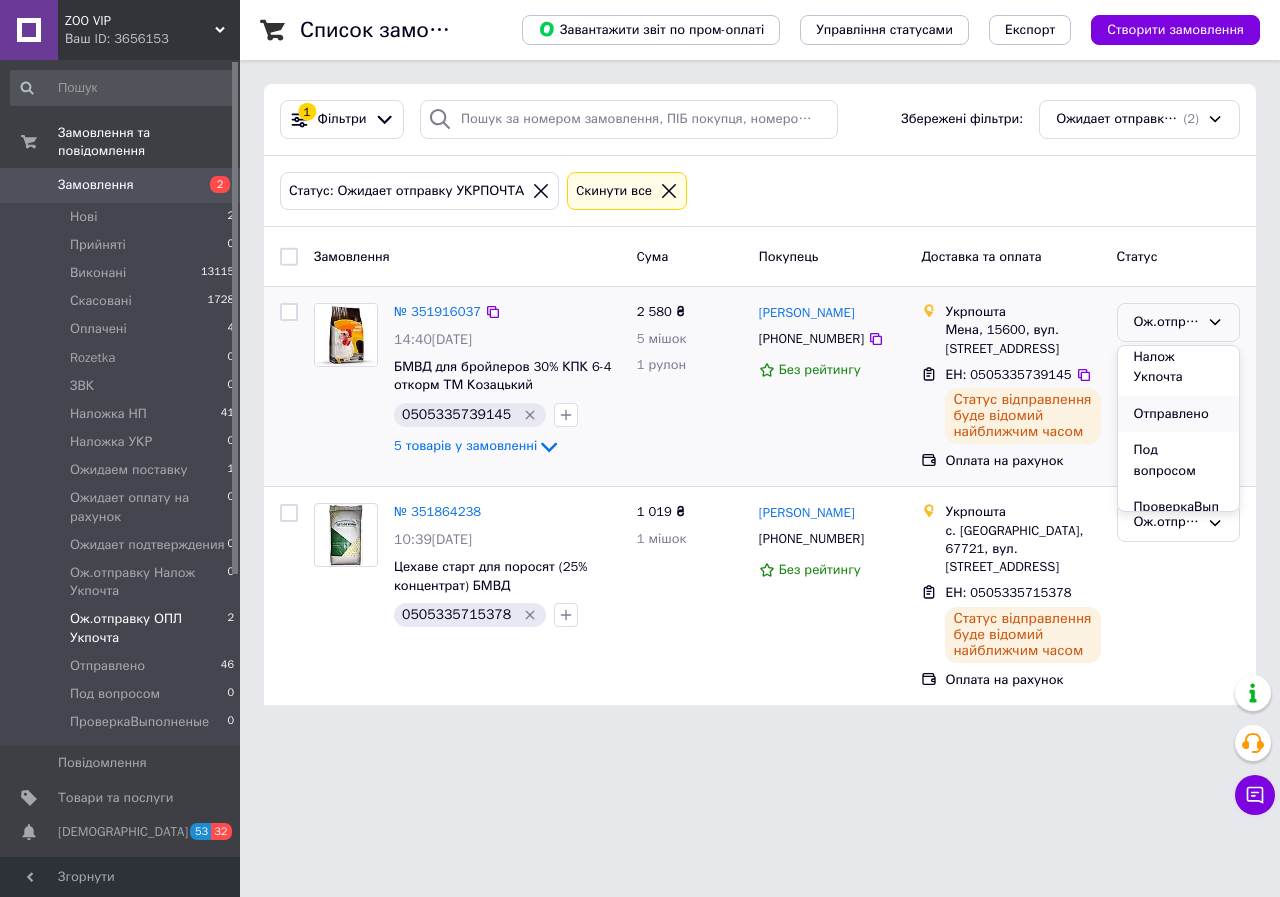 click on "Отправлено" at bounding box center (1178, 414) 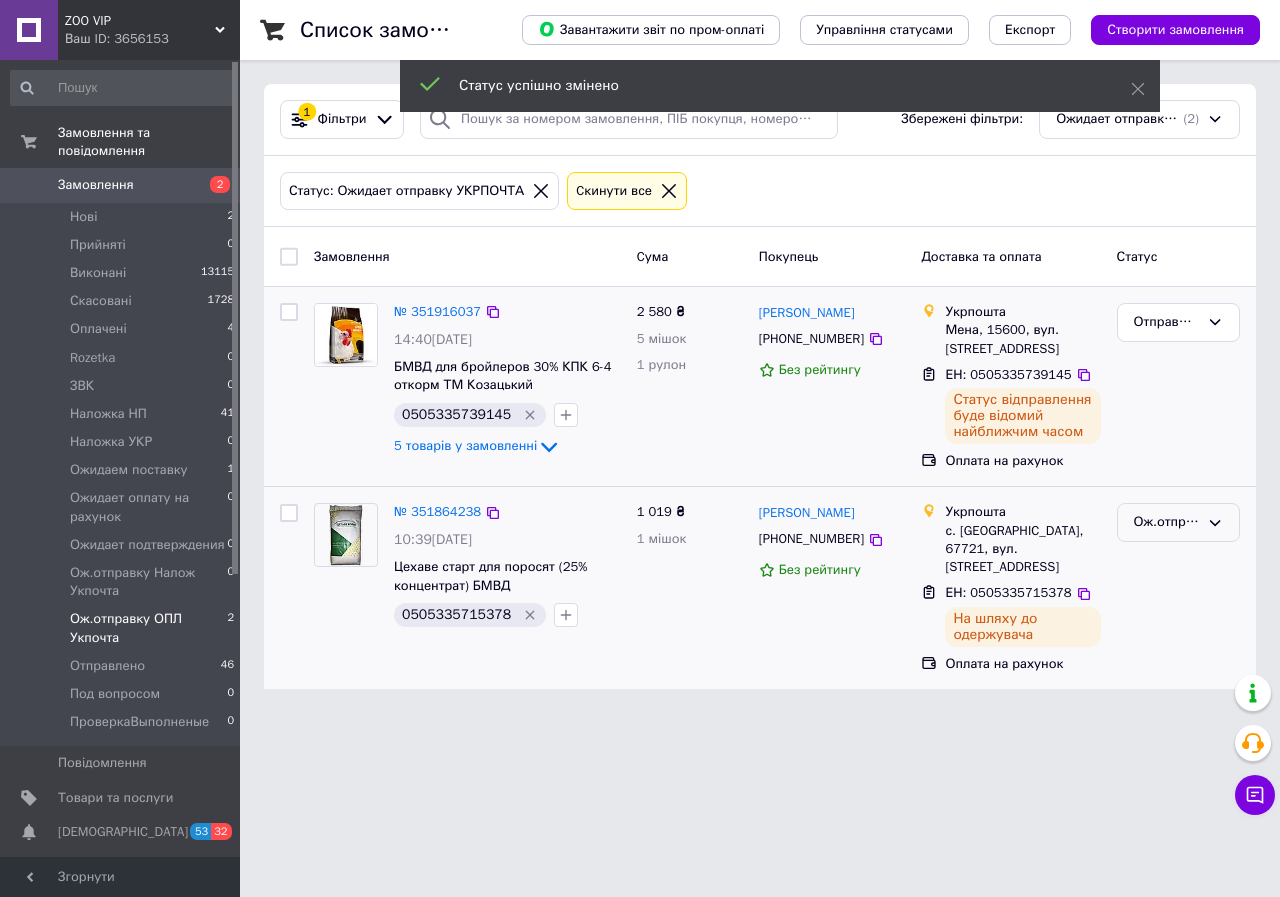 click on "Ож.отправку ОПЛ Укпочта" at bounding box center [1166, 522] 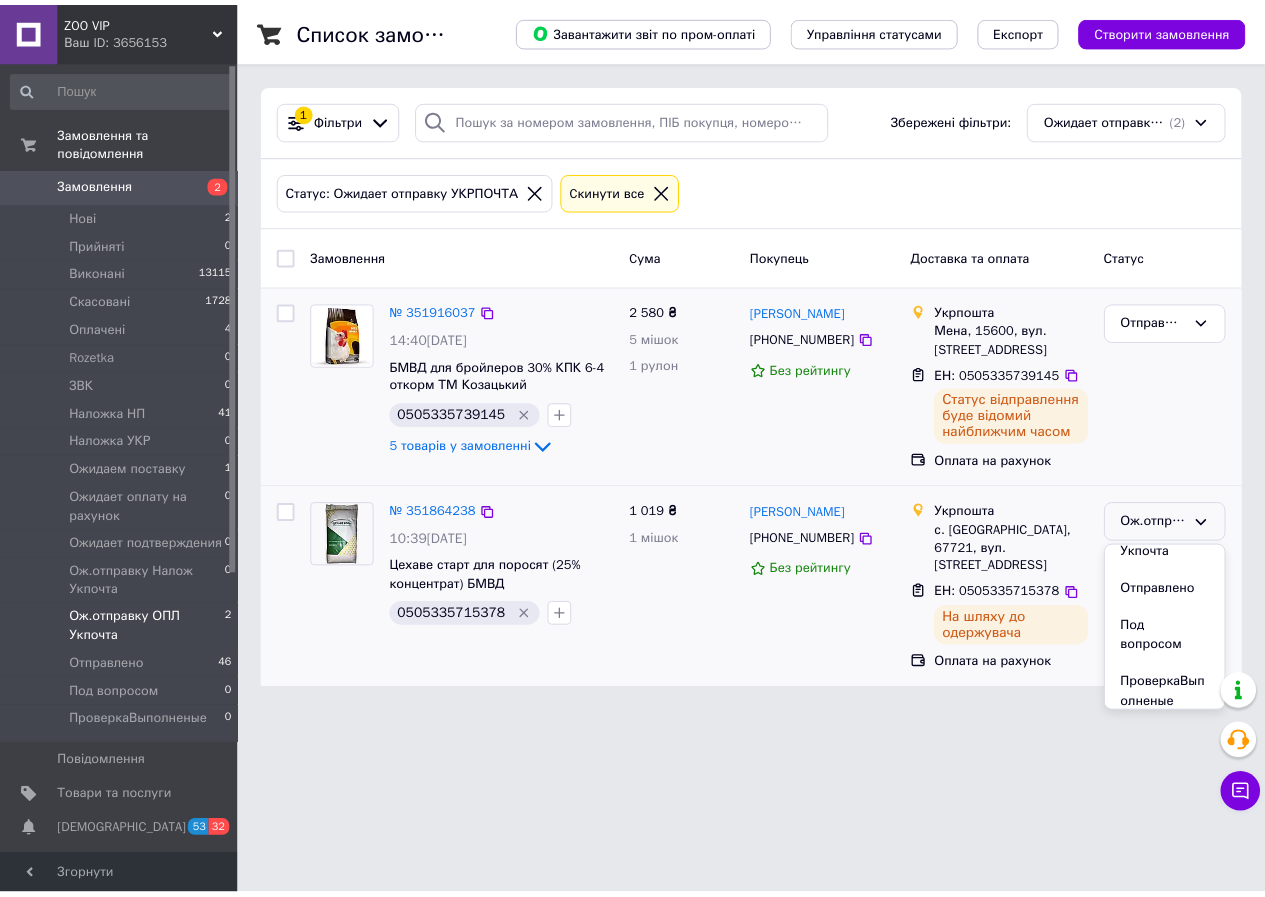 scroll, scrollTop: 568, scrollLeft: 0, axis: vertical 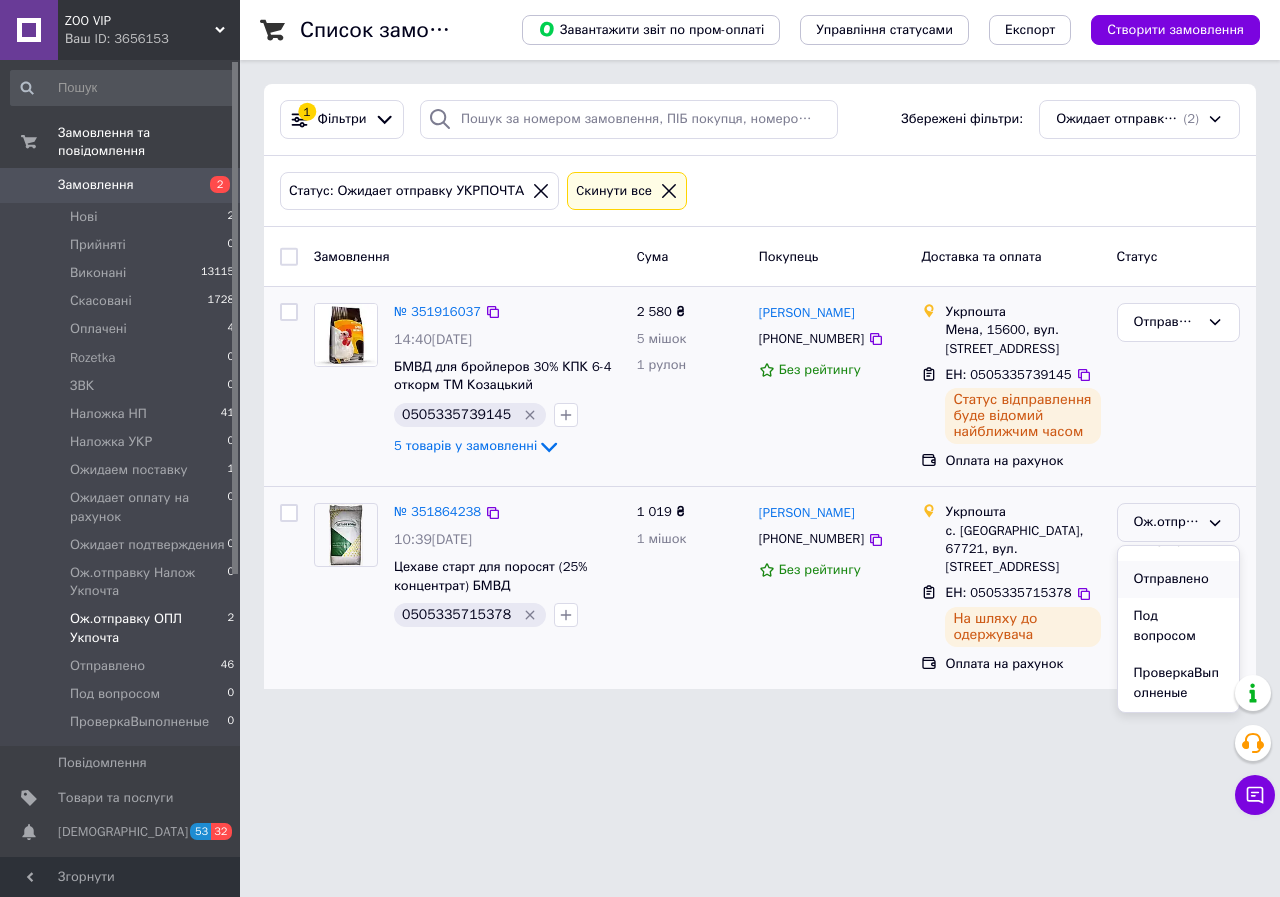 click on "Отправлено" at bounding box center [1178, 579] 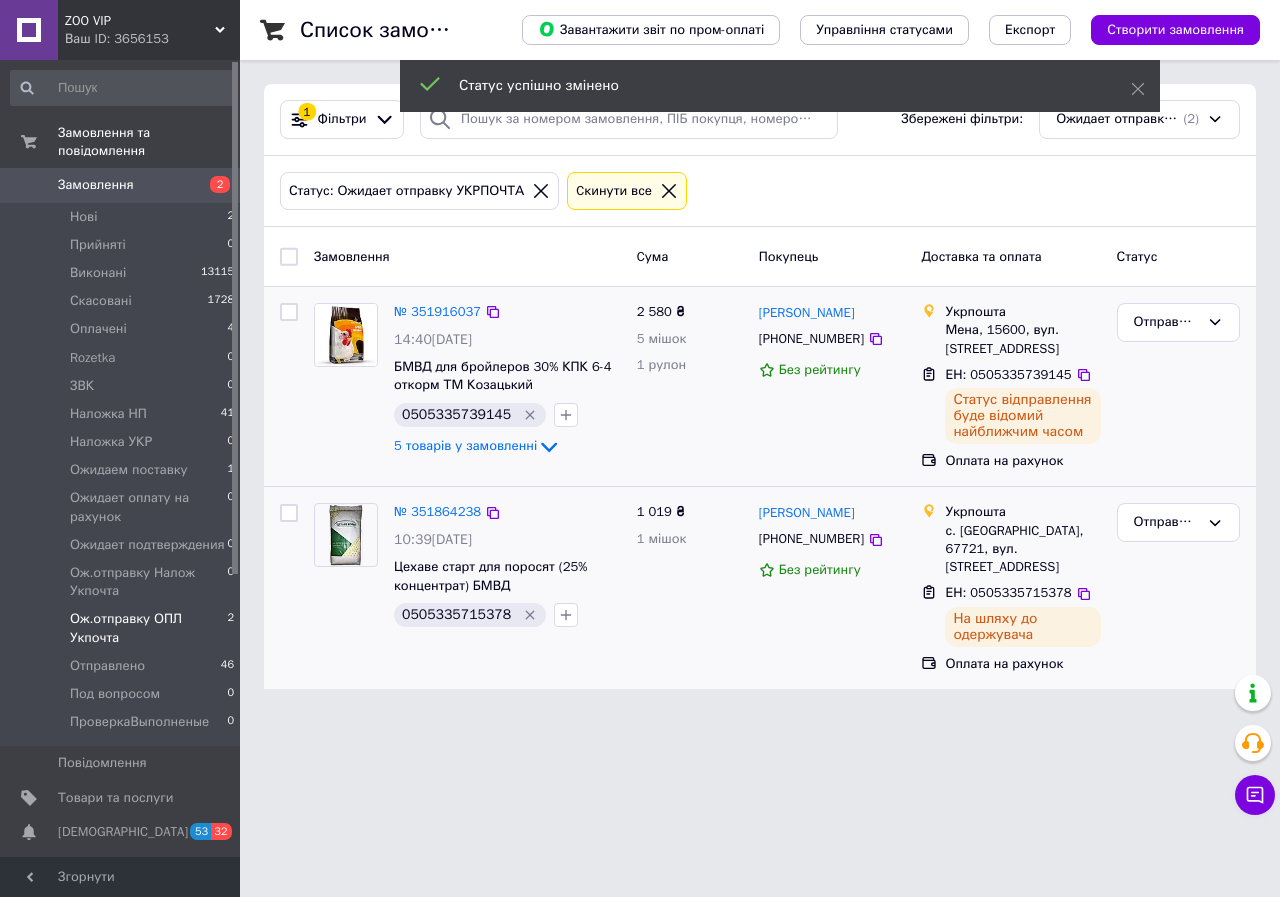click on "Замовлення" at bounding box center [96, 185] 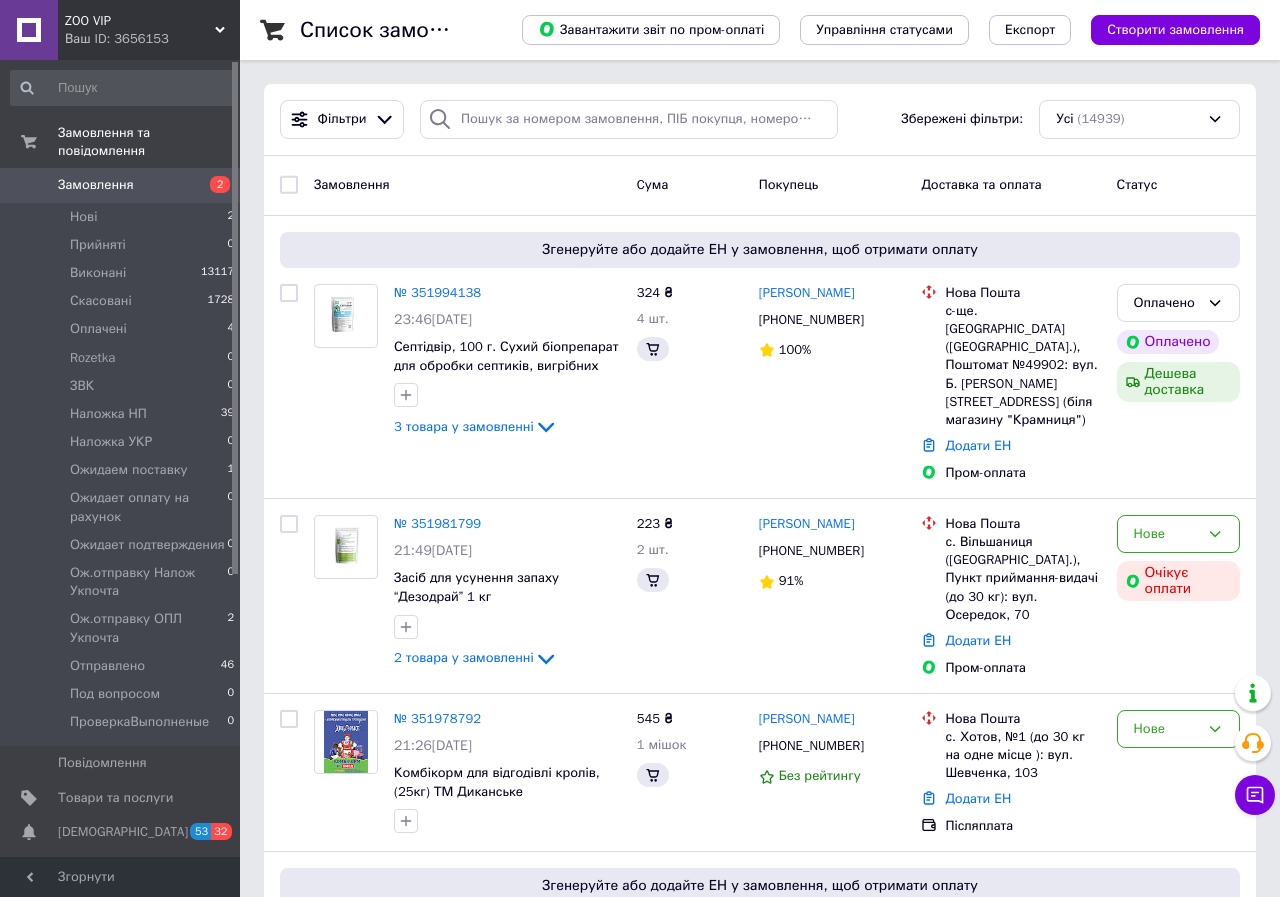 click on "3 товара у замовленні" at bounding box center (464, 426) 